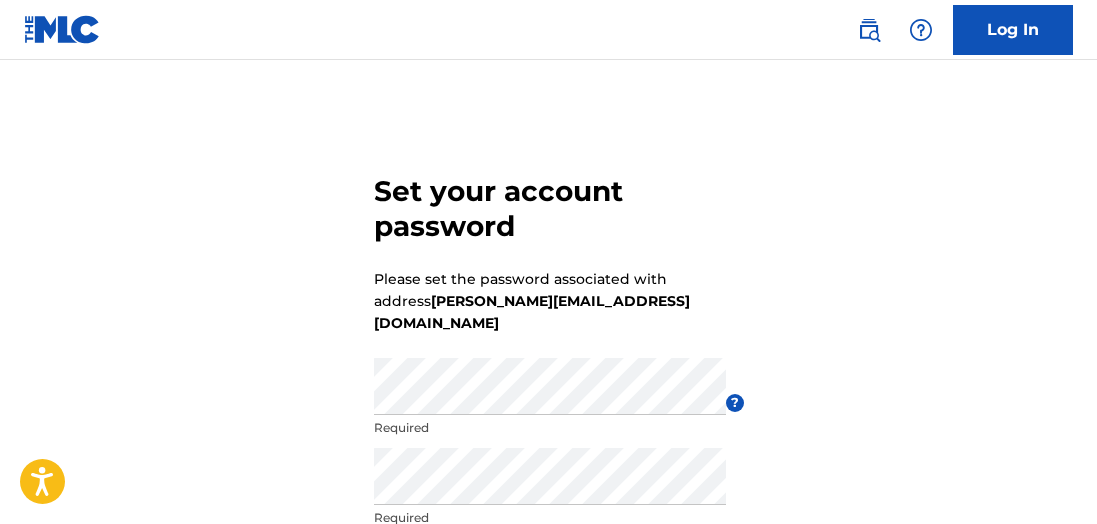 scroll, scrollTop: 0, scrollLeft: 0, axis: both 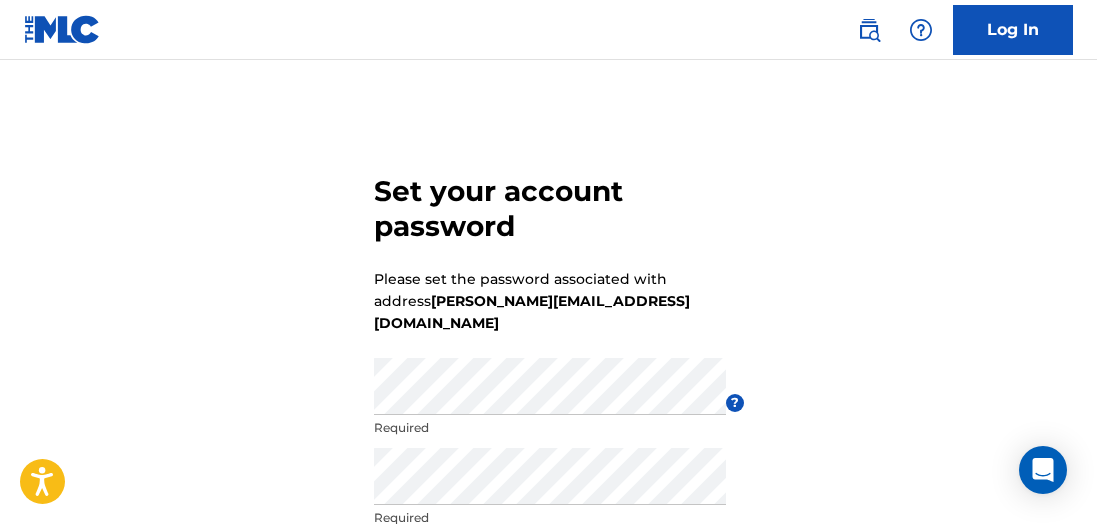 click on "Set your account password Please set the password associated with   address  [PERSON_NAME][EMAIL_ADDRESS][DOMAIN_NAME] Password   Required ? Re enter password   Required Submit" at bounding box center [548, 401] 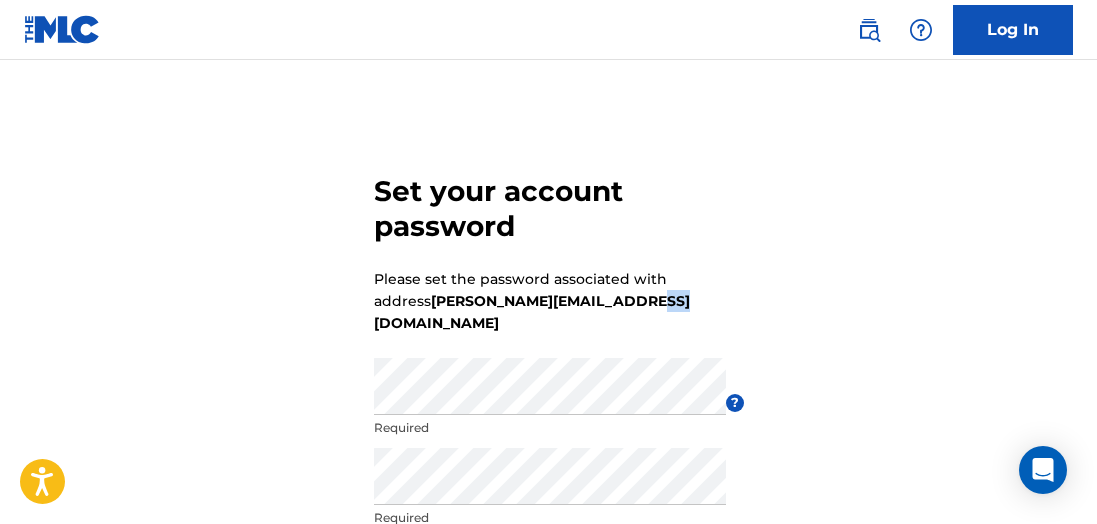 drag, startPoint x: 673, startPoint y: 301, endPoint x: 618, endPoint y: 300, distance: 55.00909 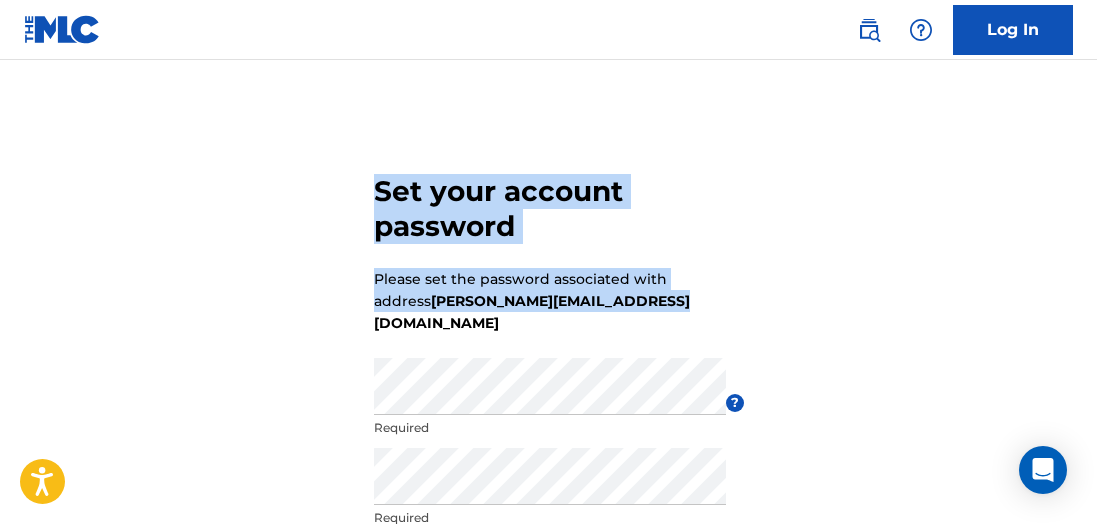 drag, startPoint x: 373, startPoint y: 194, endPoint x: 668, endPoint y: 299, distance: 313.12936 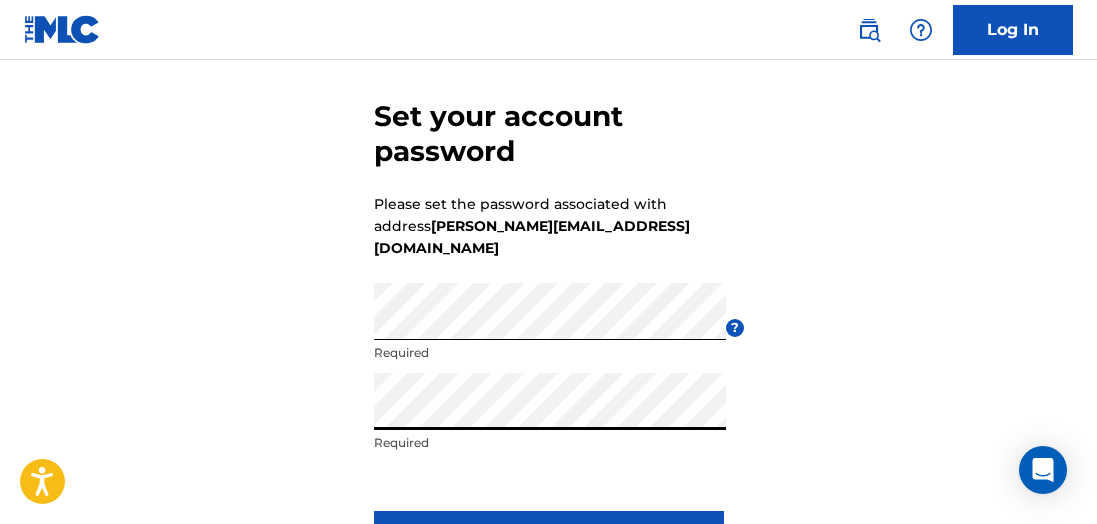 scroll, scrollTop: 126, scrollLeft: 0, axis: vertical 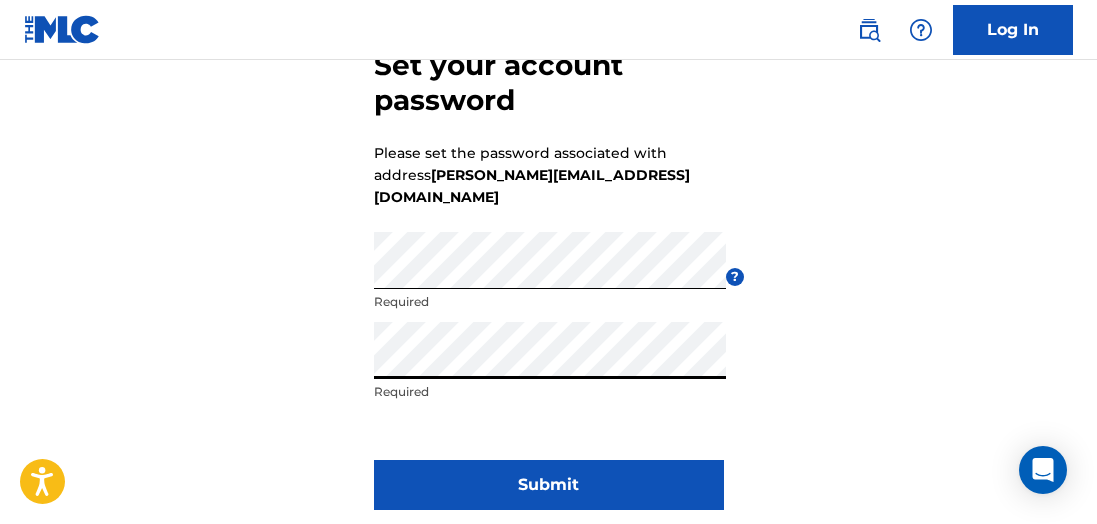 click on "Submit" at bounding box center [549, 485] 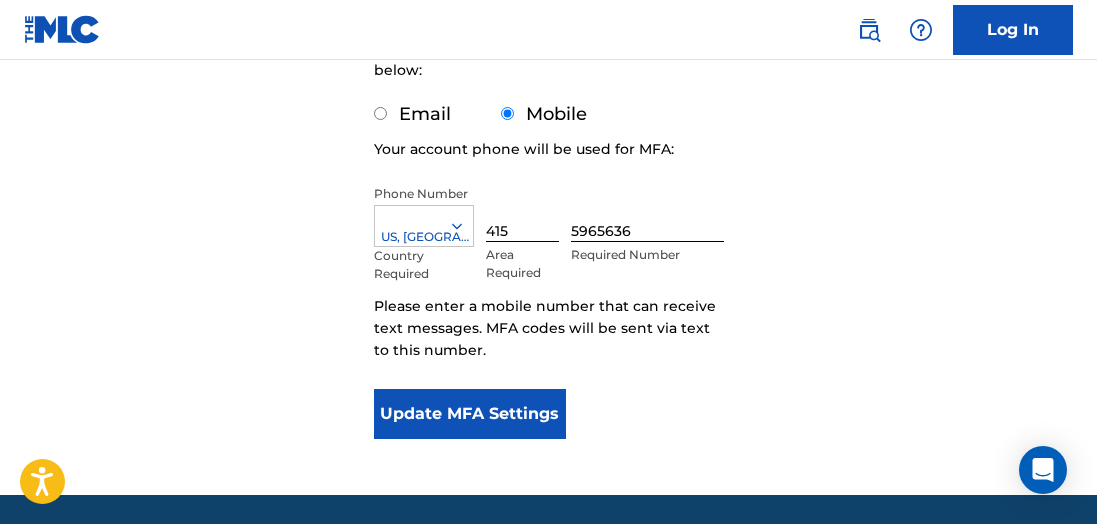 scroll, scrollTop: 396, scrollLeft: 0, axis: vertical 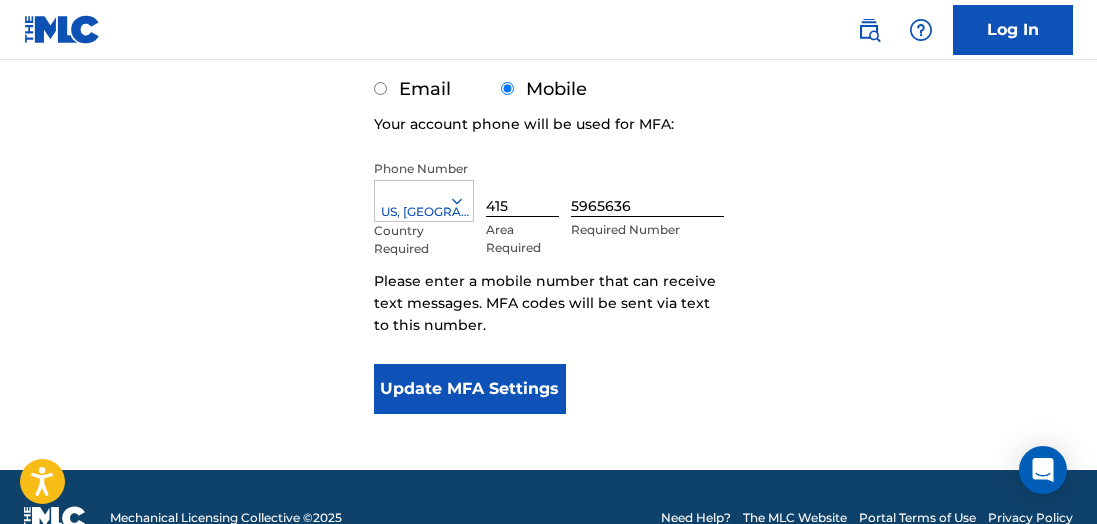 click on "Update MFA Settings" at bounding box center (470, 389) 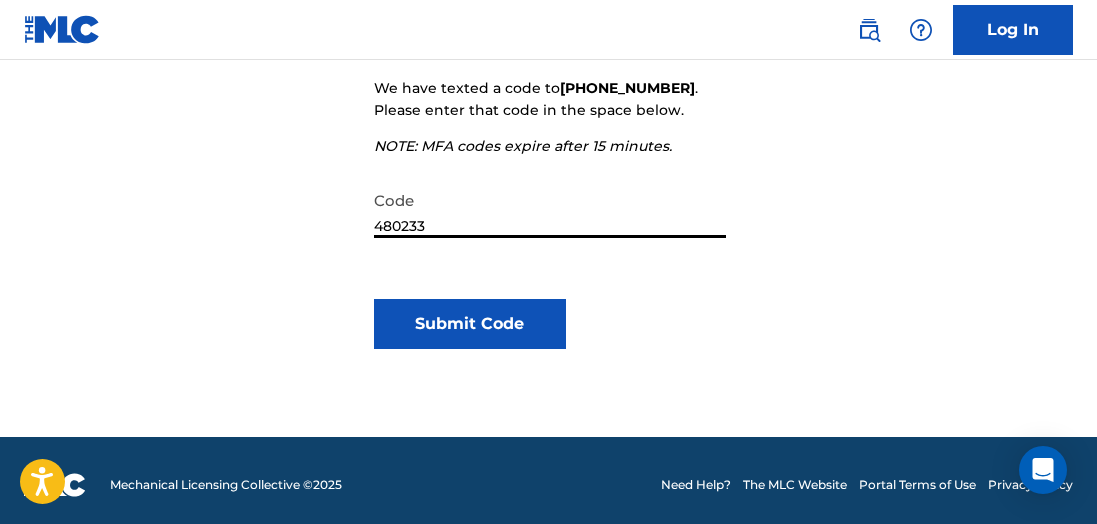 scroll, scrollTop: 347, scrollLeft: 0, axis: vertical 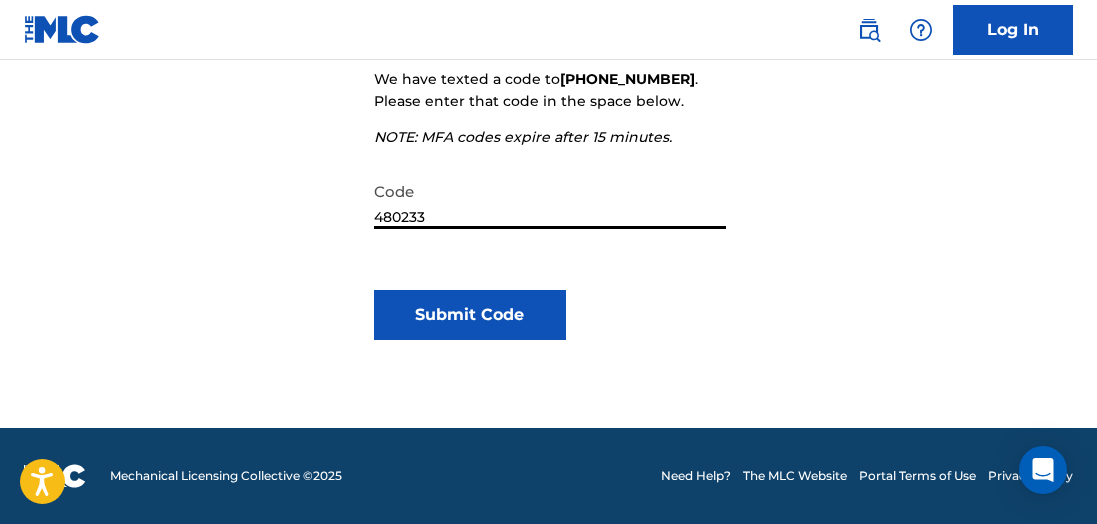 type on "480233" 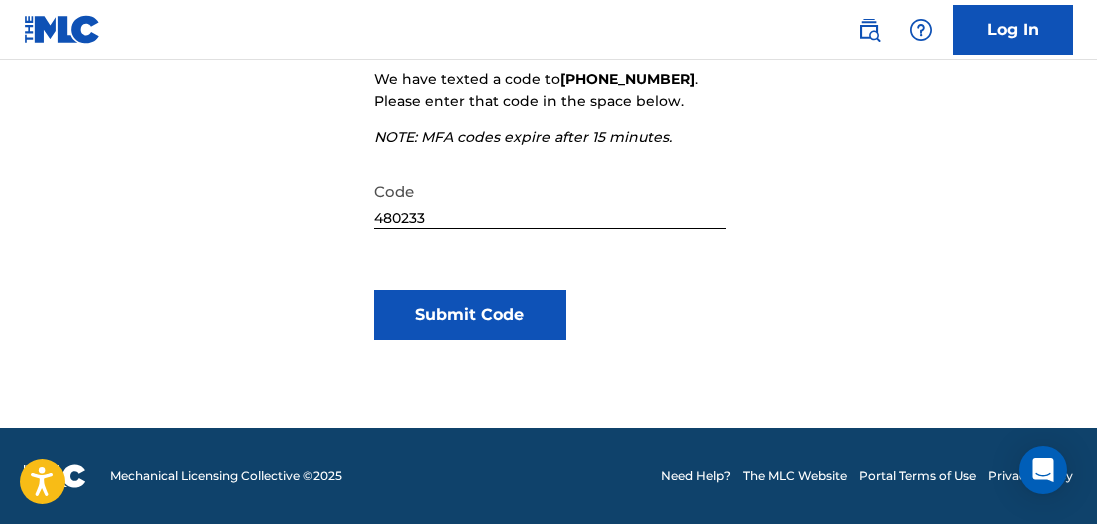click on "Submit Code" at bounding box center [470, 315] 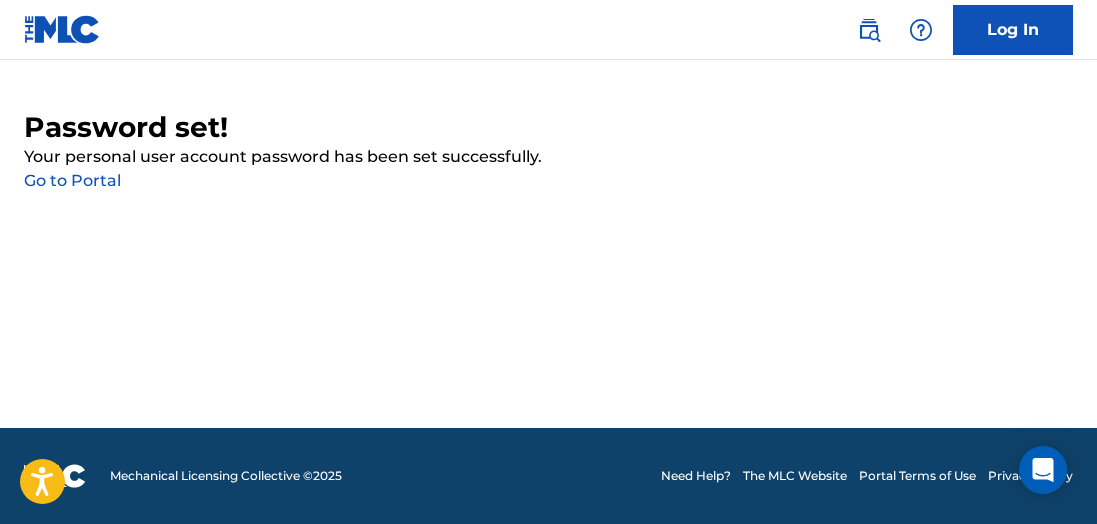 click on "Log In" at bounding box center (1013, 30) 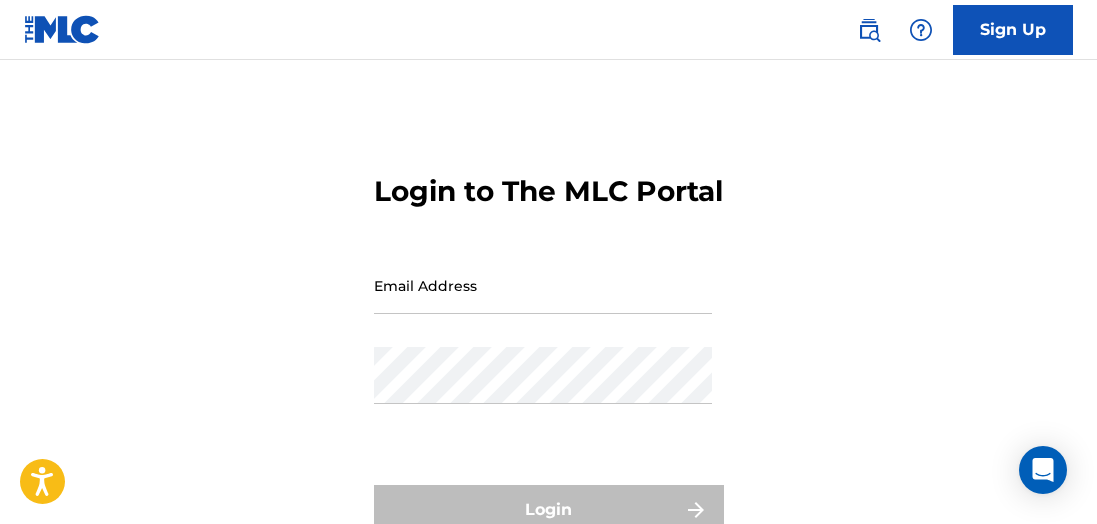 click on "Email Address" at bounding box center [543, 285] 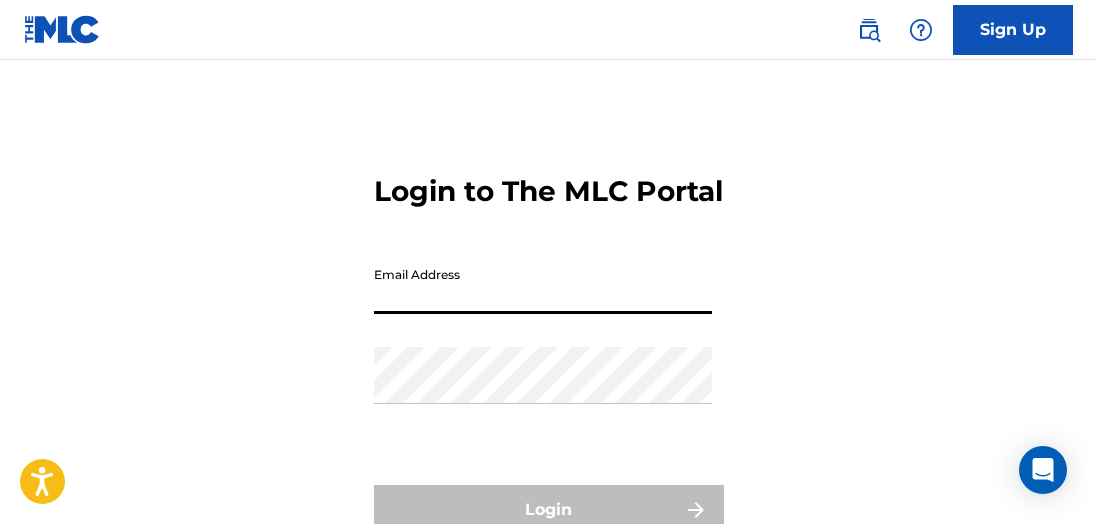 type on "[PERSON_NAME][EMAIL_ADDRESS][DOMAIN_NAME]" 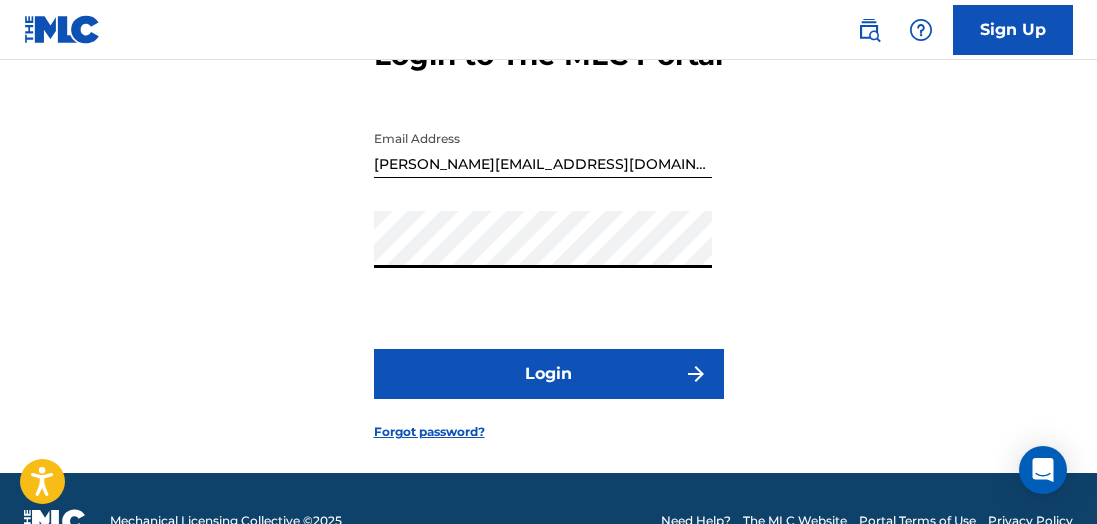 scroll, scrollTop: 216, scrollLeft: 0, axis: vertical 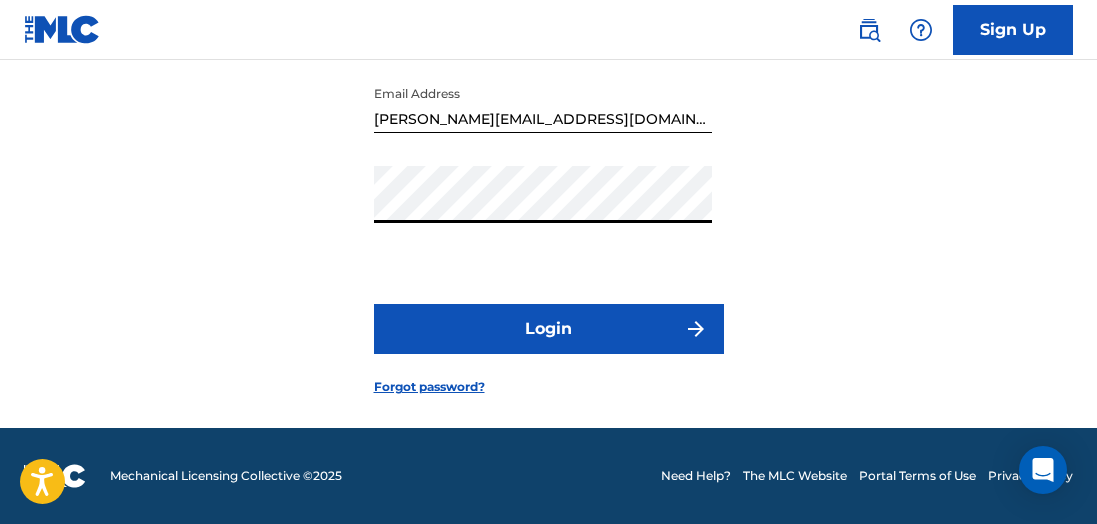 click on "Login" at bounding box center (549, 329) 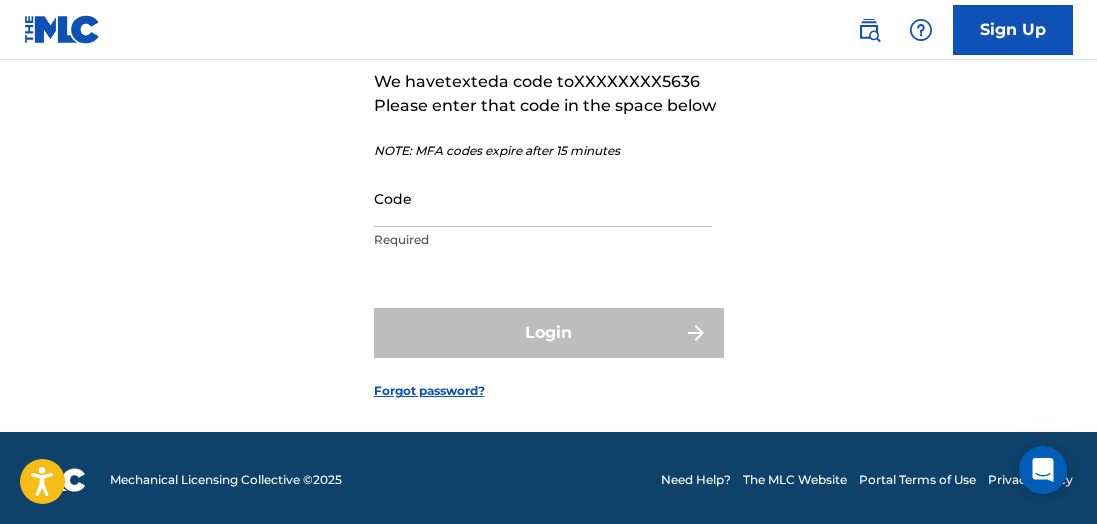 scroll, scrollTop: 163, scrollLeft: 0, axis: vertical 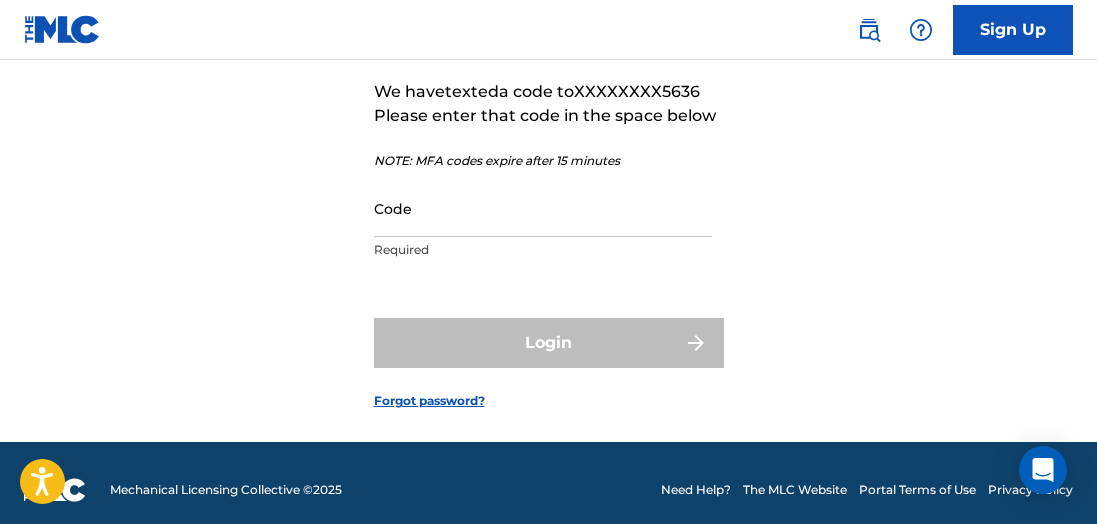 click on "Code" at bounding box center [543, 208] 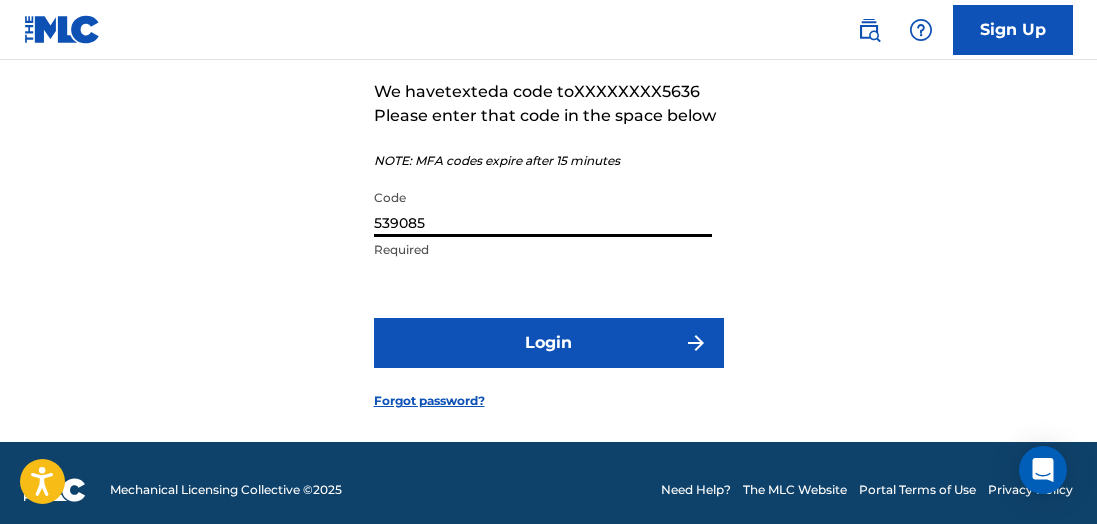 type on "539085" 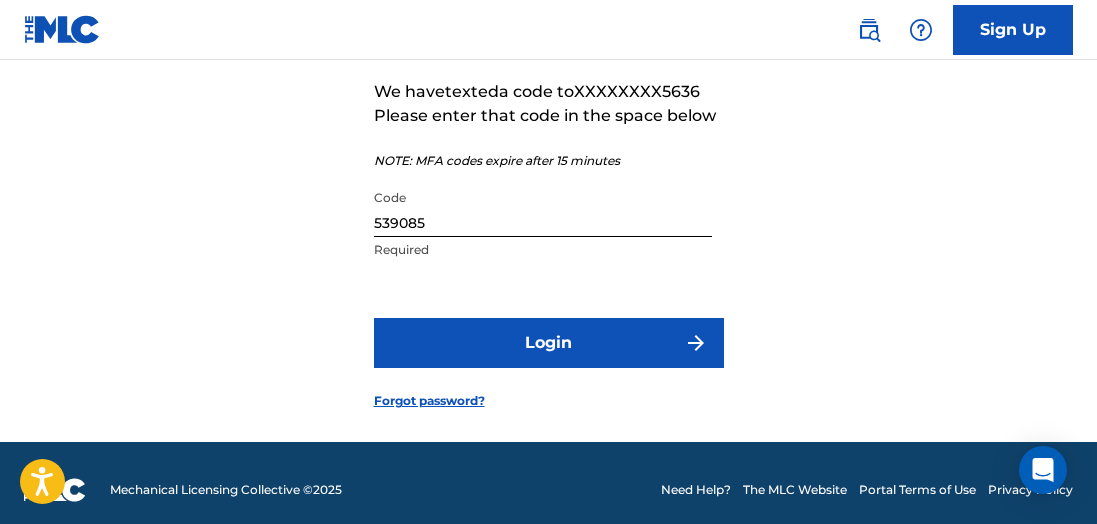 click on "Login" at bounding box center [549, 343] 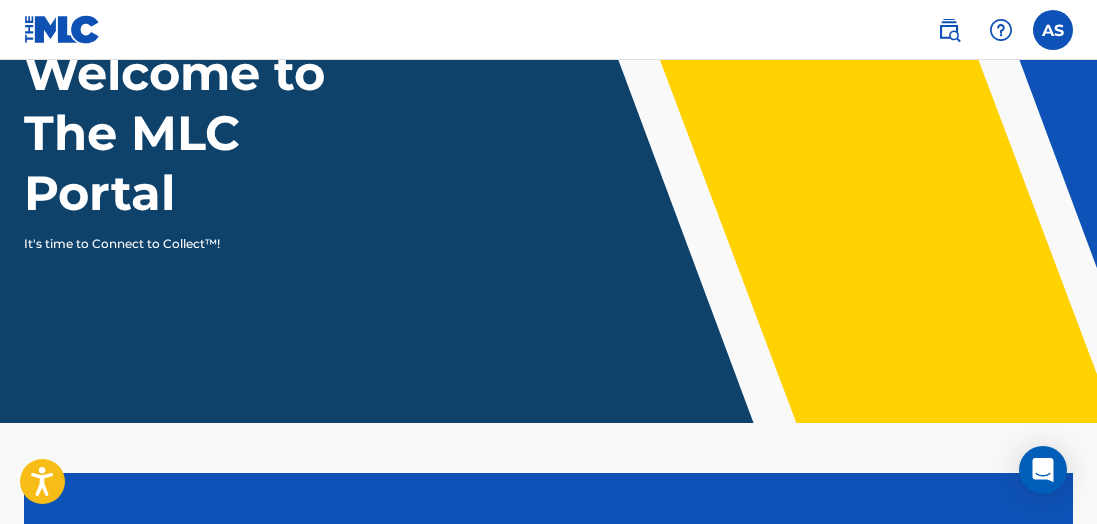 scroll, scrollTop: 0, scrollLeft: 0, axis: both 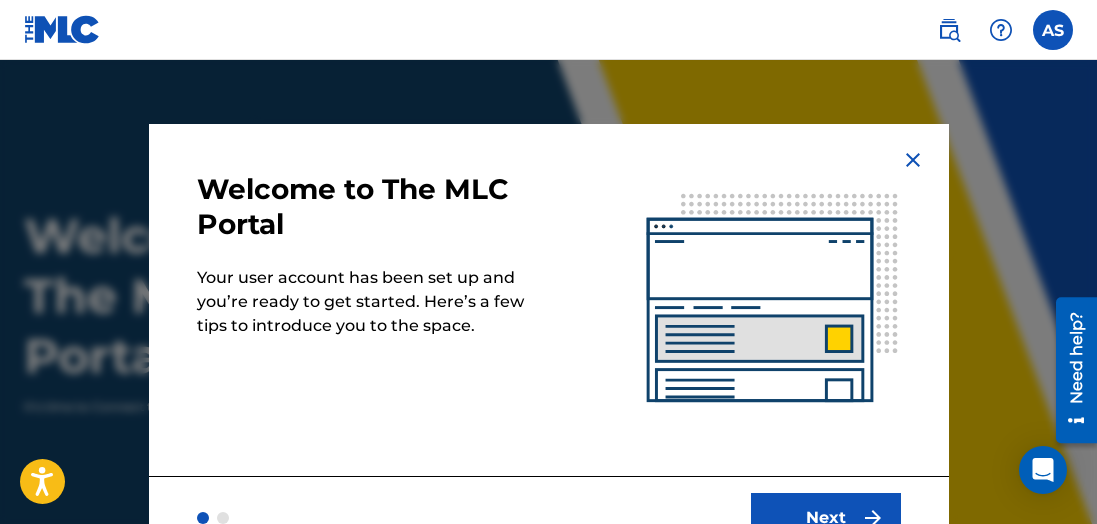 click at bounding box center (913, 160) 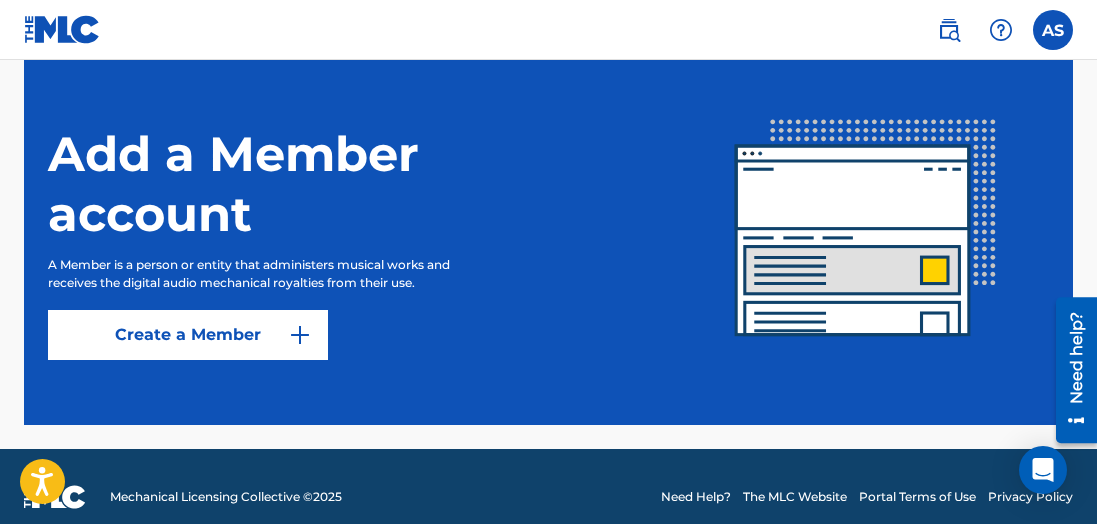 scroll, scrollTop: 602, scrollLeft: 0, axis: vertical 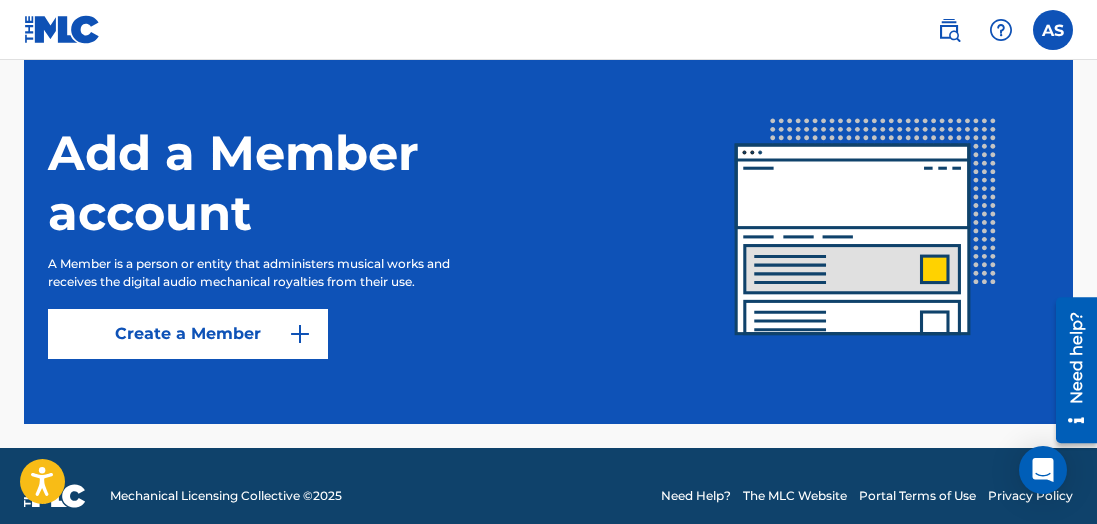 click at bounding box center (300, 334) 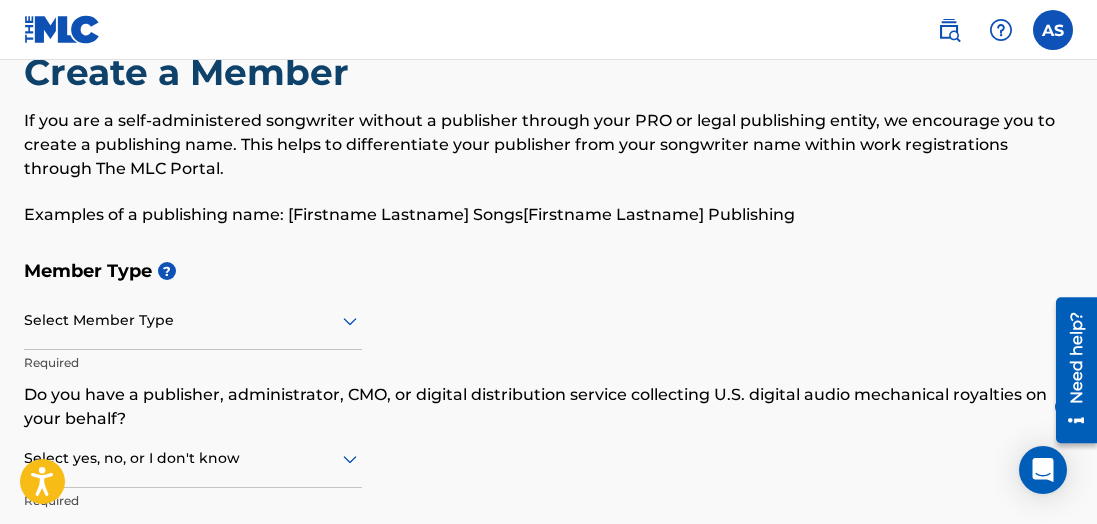 scroll, scrollTop: 81, scrollLeft: 0, axis: vertical 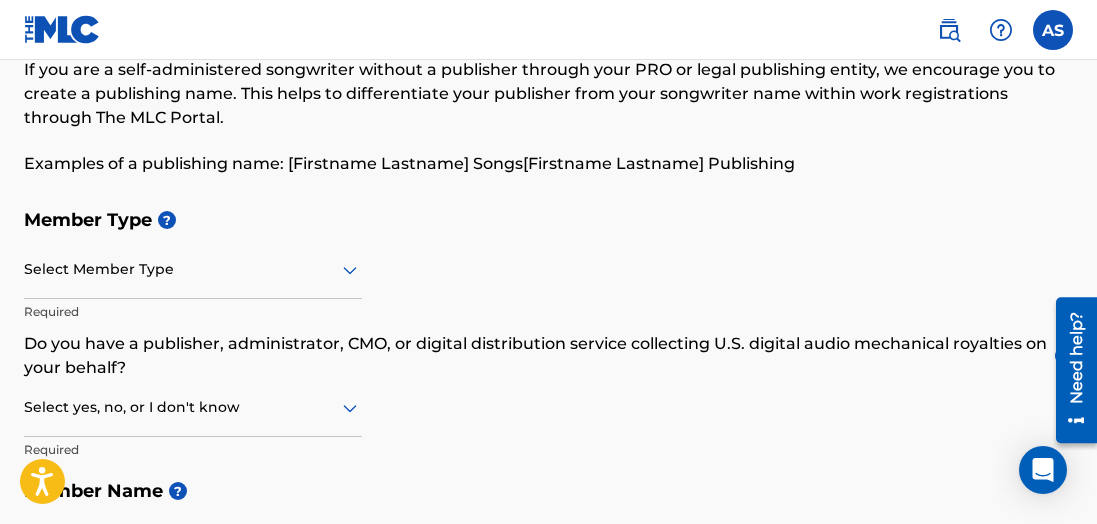 click on "Select Member Type" at bounding box center [193, 270] 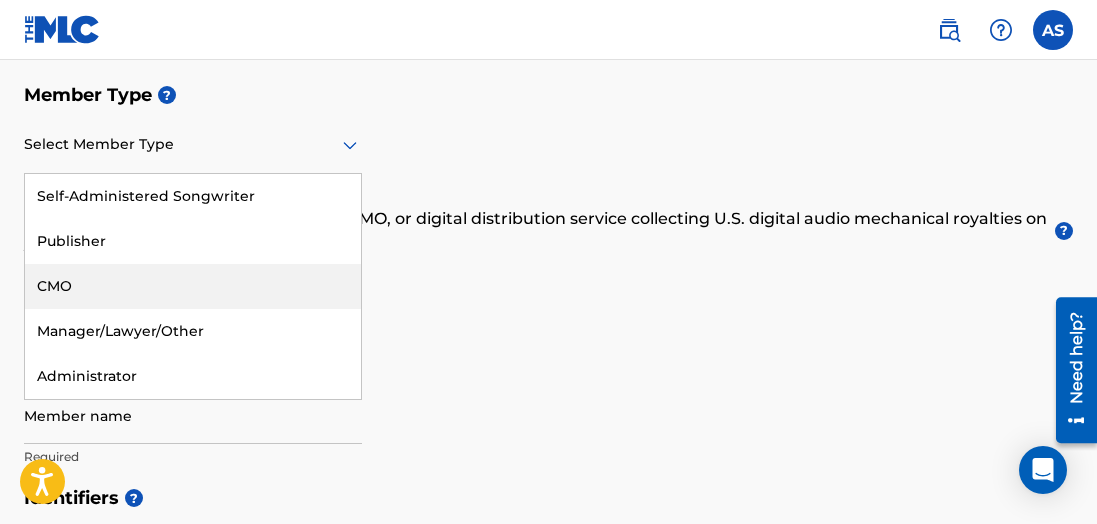 scroll, scrollTop: 239, scrollLeft: 0, axis: vertical 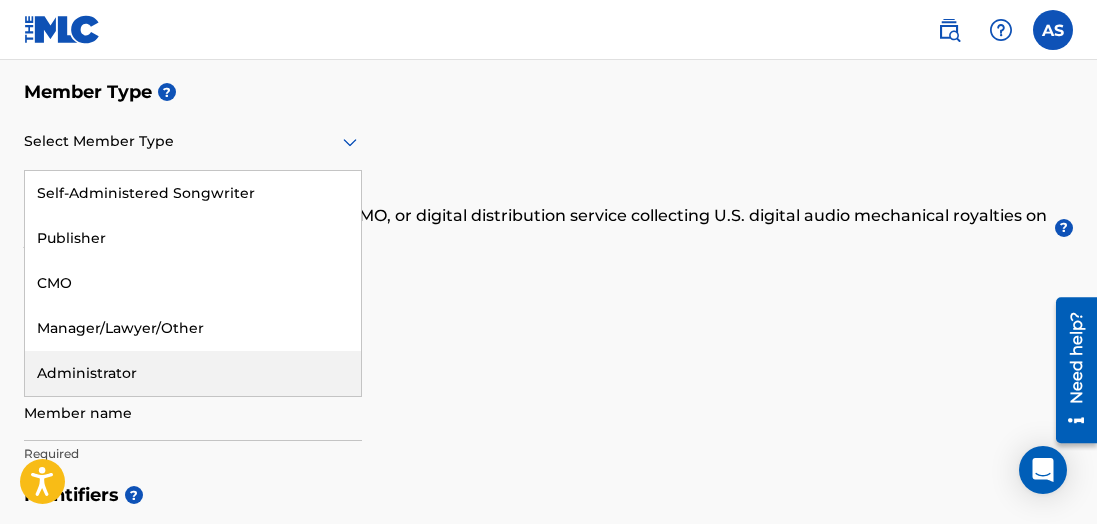 click on "Member Type ? Administrator, 5 of 5. 5 results available. Use Up and Down to choose options, press Enter to select the currently focused option, press Escape to exit the menu, press Tab to select the option and exit the menu. Select Member Type Self-Administered Songwriter Publisher CMO Manager/Lawyer/Other Administrator Required Do you have a publisher, administrator, CMO, or digital distribution service collecting U.S. digital audio mechanical royalties on your behalf? ? Select yes, no, or I don't know Required Member Name ? Member name Required" at bounding box center (548, 272) 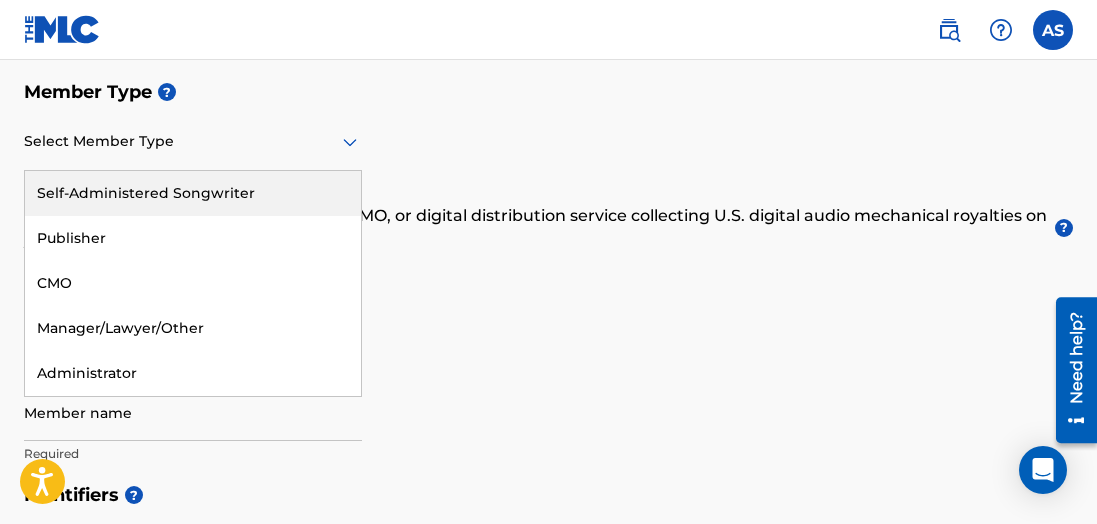 click 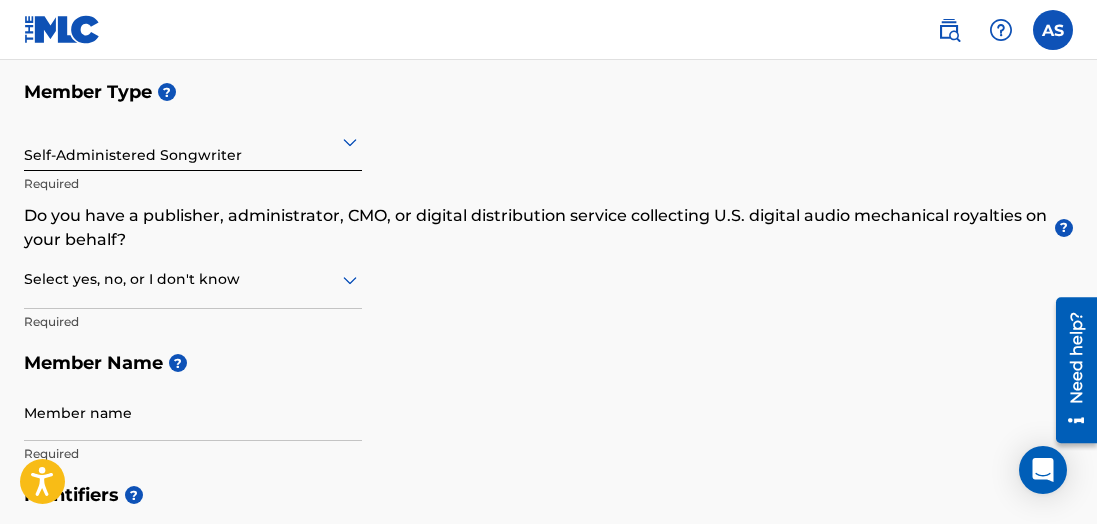 click 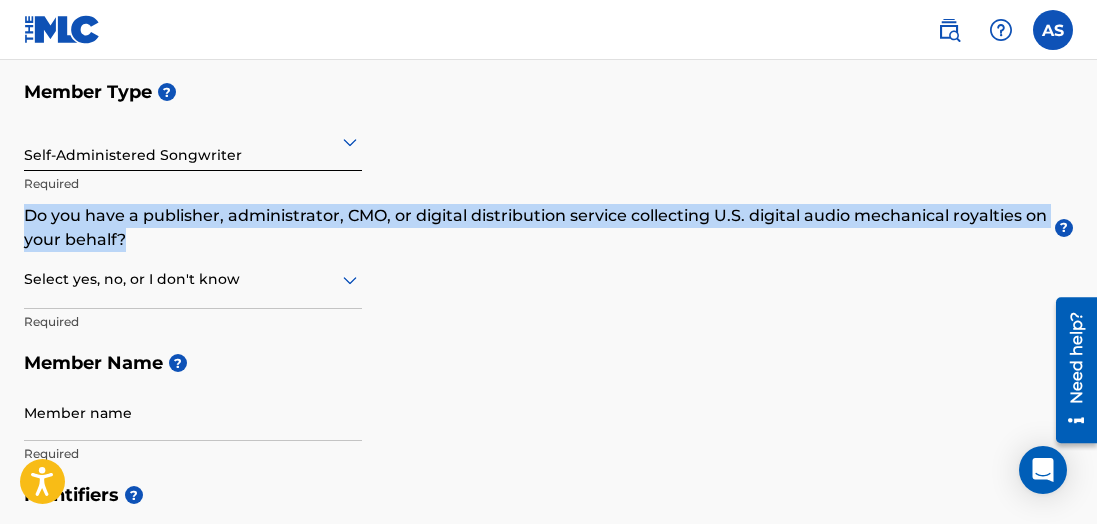 drag, startPoint x: 110, startPoint y: 238, endPoint x: 17, endPoint y: 221, distance: 94.54099 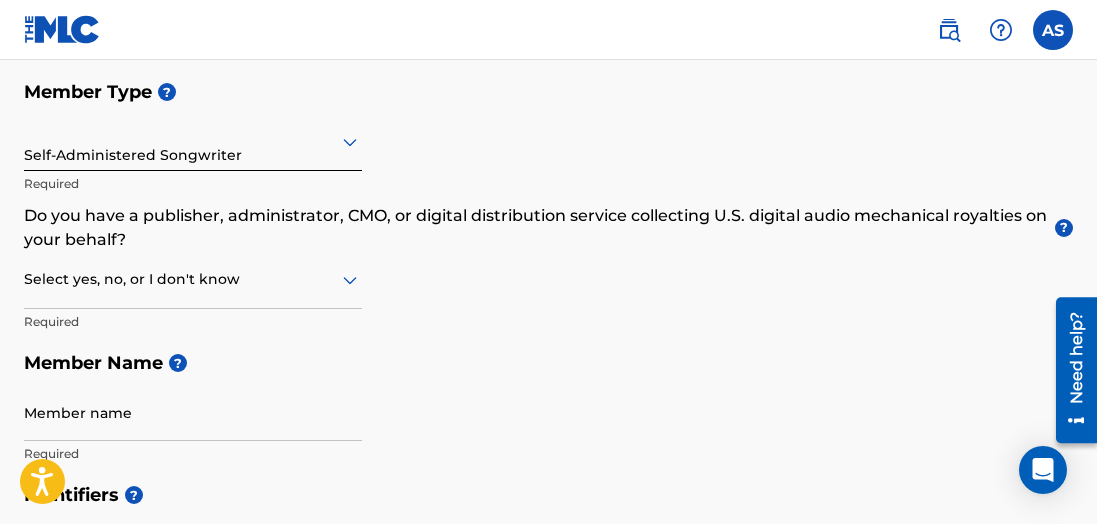 click on "Member Type ? Self-Administered Songwriter Required Do you have a publisher, administrator, CMO, or digital distribution service collecting U.S. digital audio mechanical royalties on your behalf? ? Select yes, no, or I don't know Required Member Name ? Member name Required" at bounding box center [548, 272] 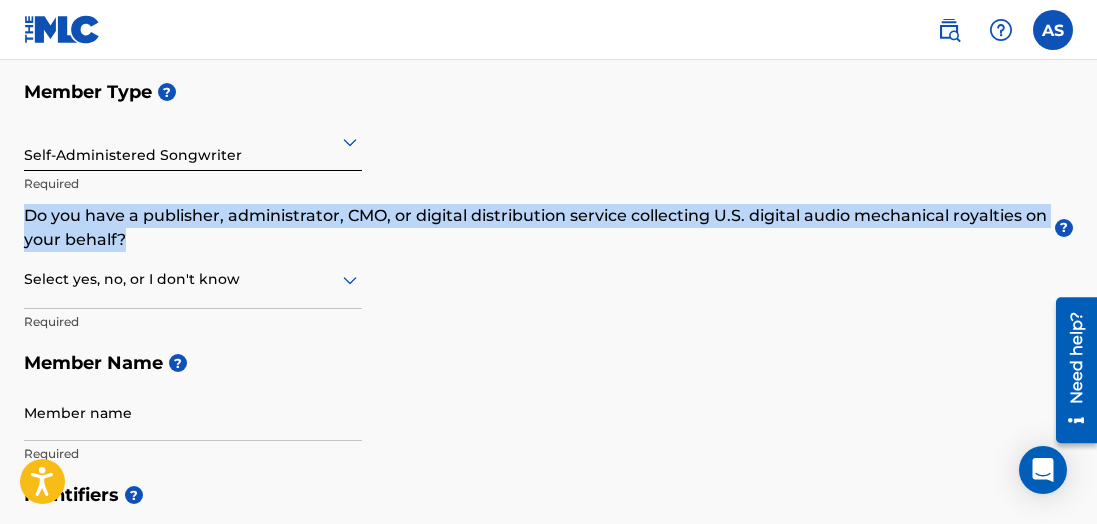 drag, startPoint x: 140, startPoint y: 238, endPoint x: 24, endPoint y: 215, distance: 118.258194 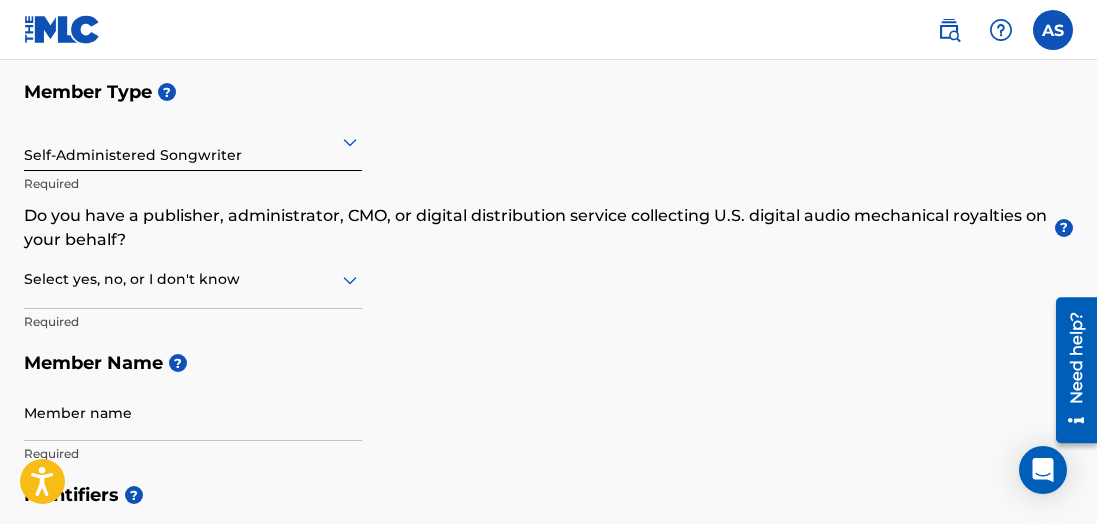 click 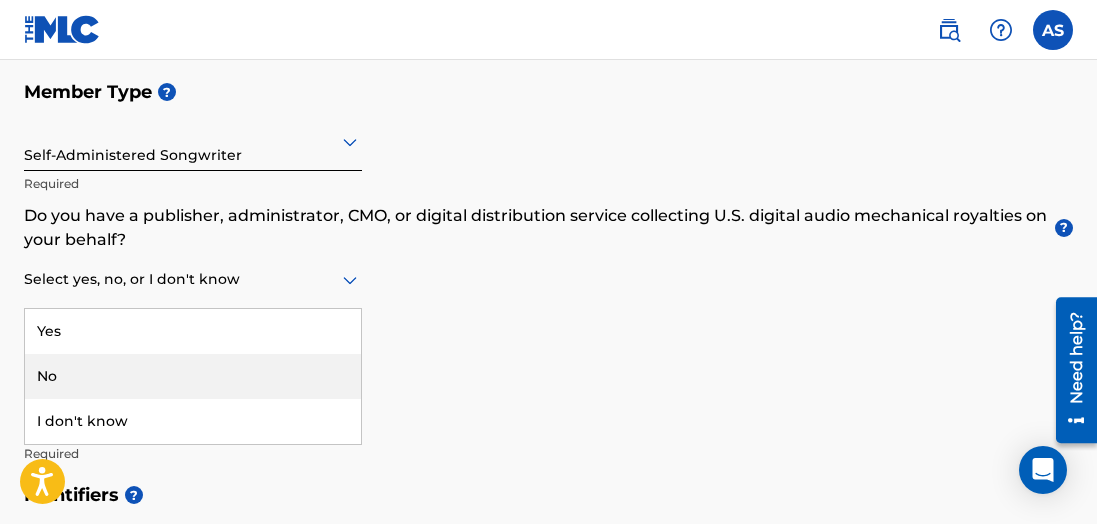 click on "No" at bounding box center [193, 376] 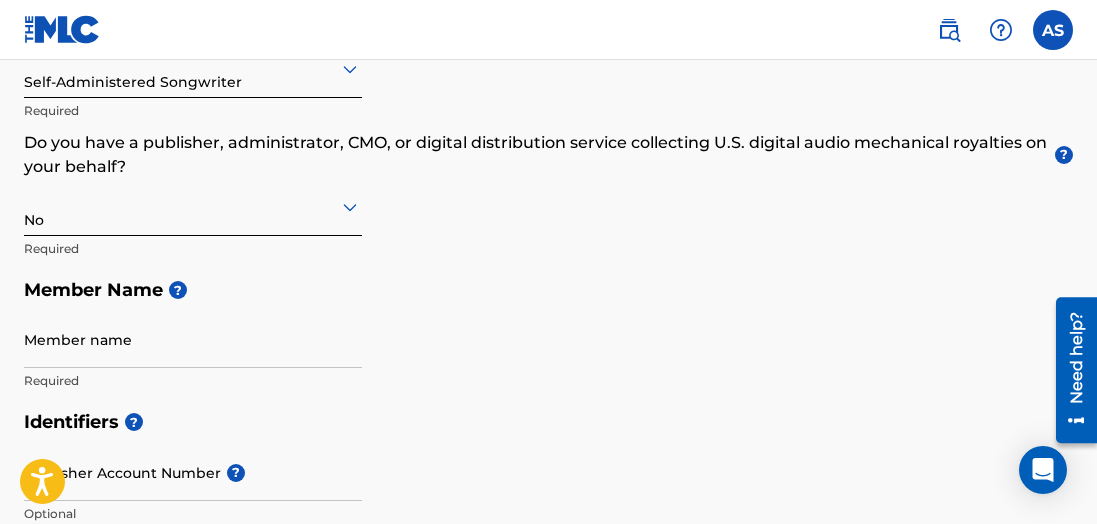 scroll, scrollTop: 314, scrollLeft: 0, axis: vertical 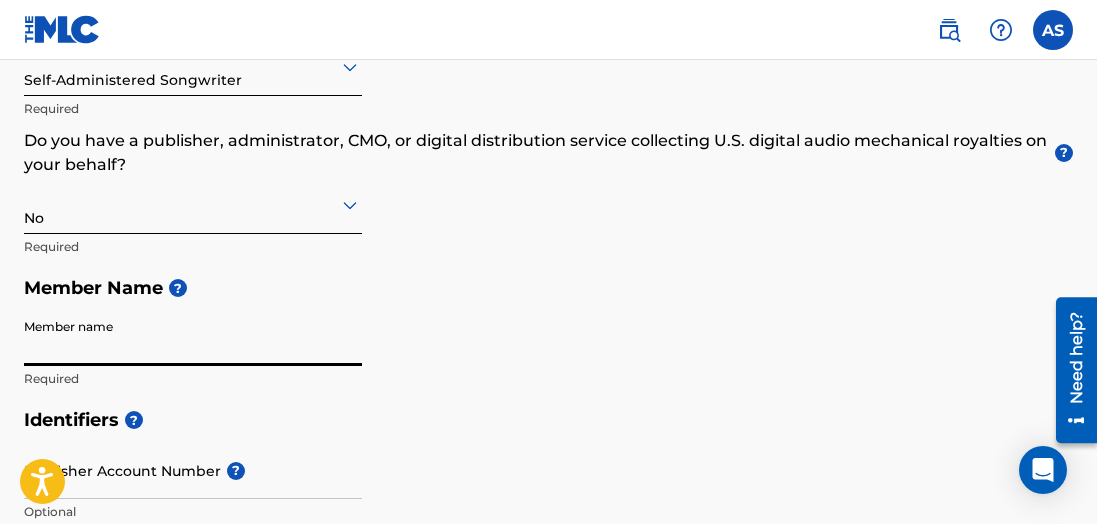 click on "Member name" at bounding box center (193, 337) 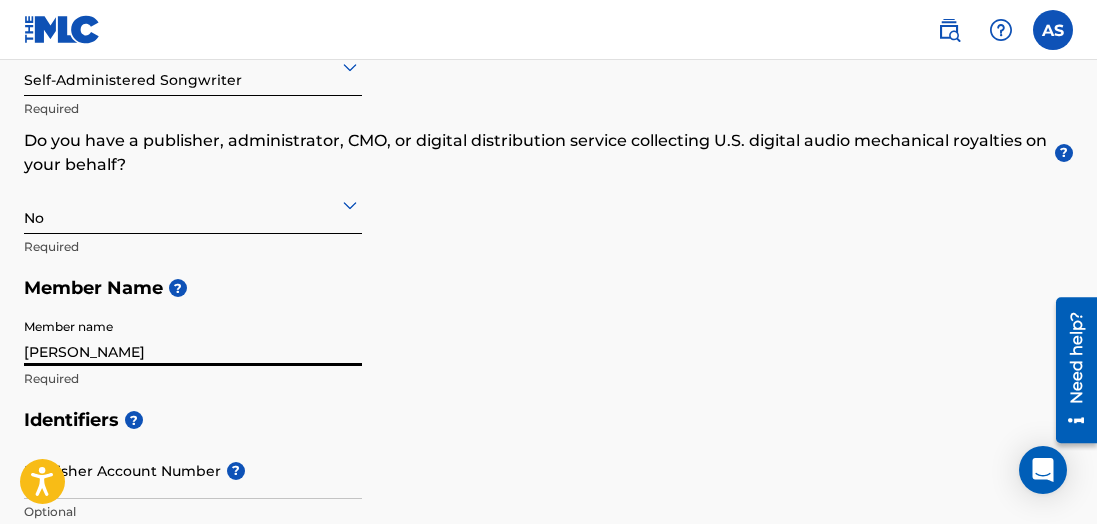 type on "[STREET_ADDRESS]" 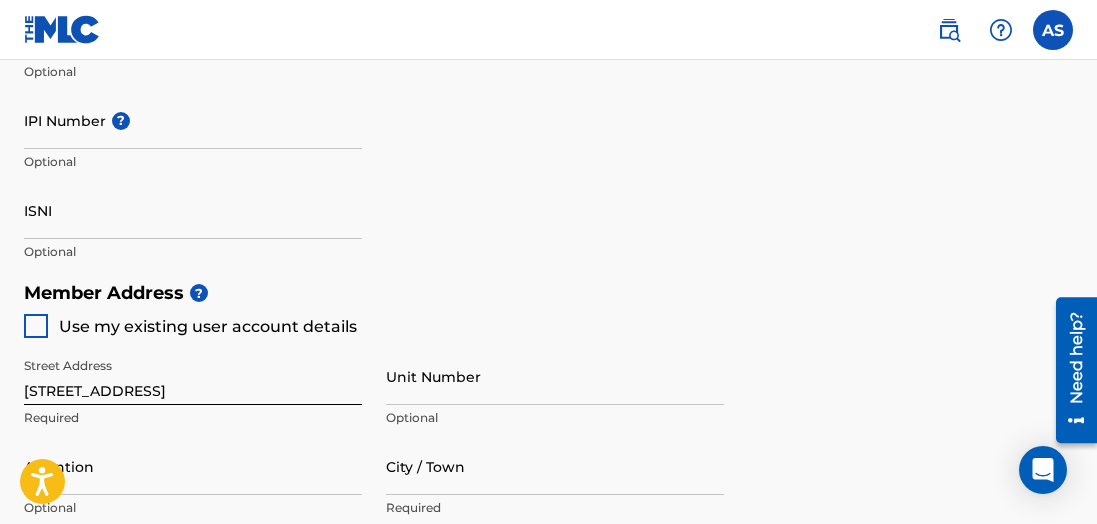 scroll, scrollTop: 768, scrollLeft: 0, axis: vertical 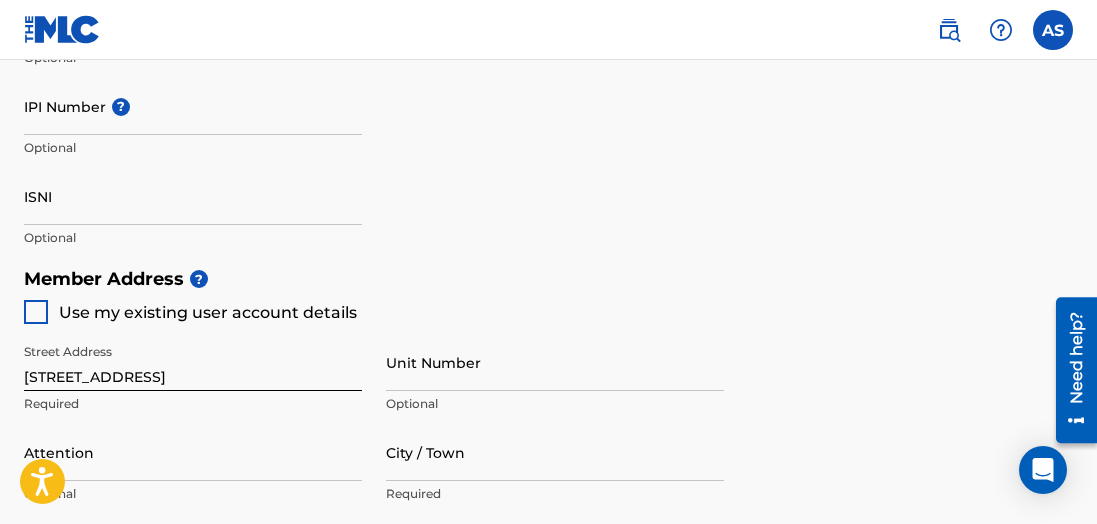click at bounding box center [36, 312] 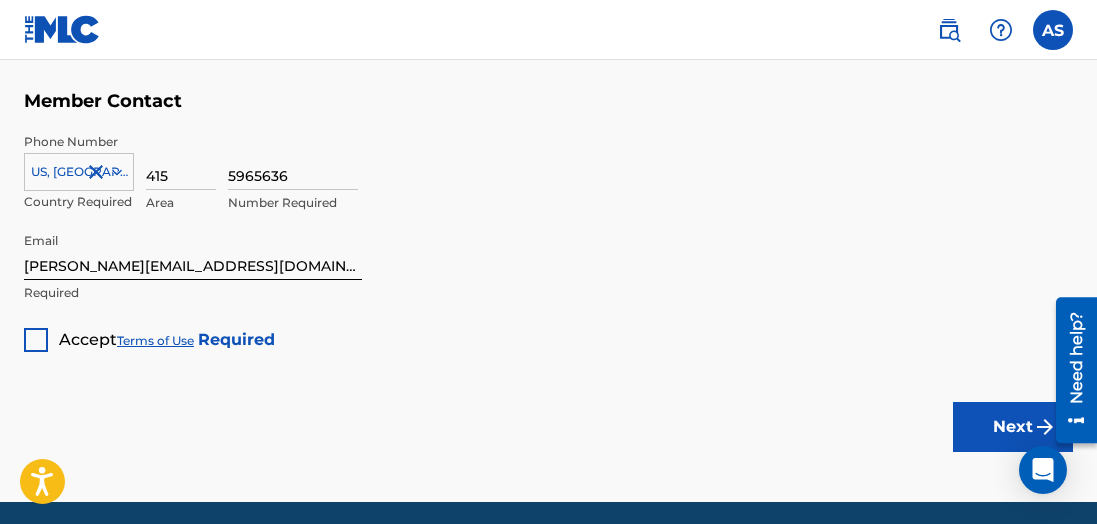scroll, scrollTop: 1408, scrollLeft: 0, axis: vertical 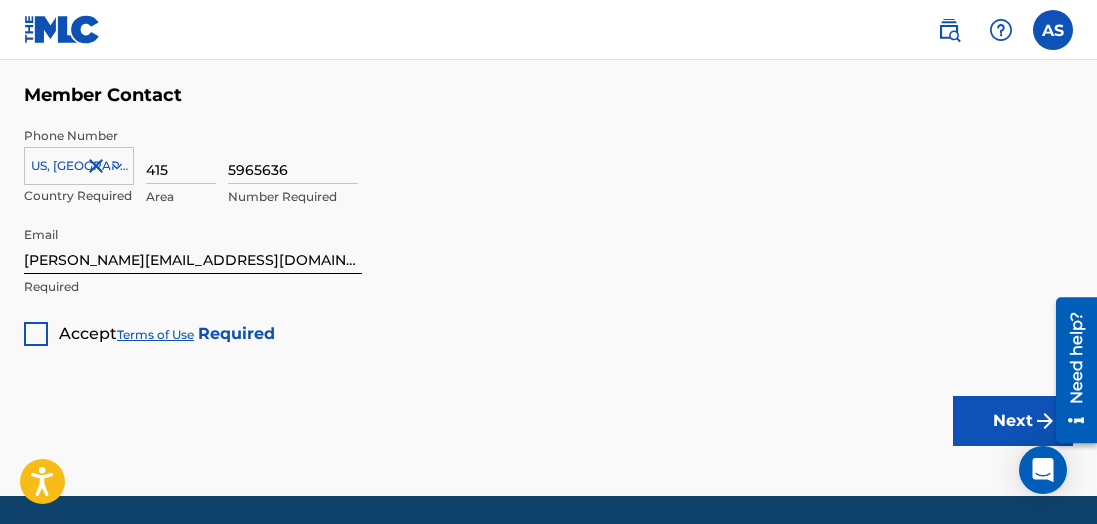click at bounding box center (36, 334) 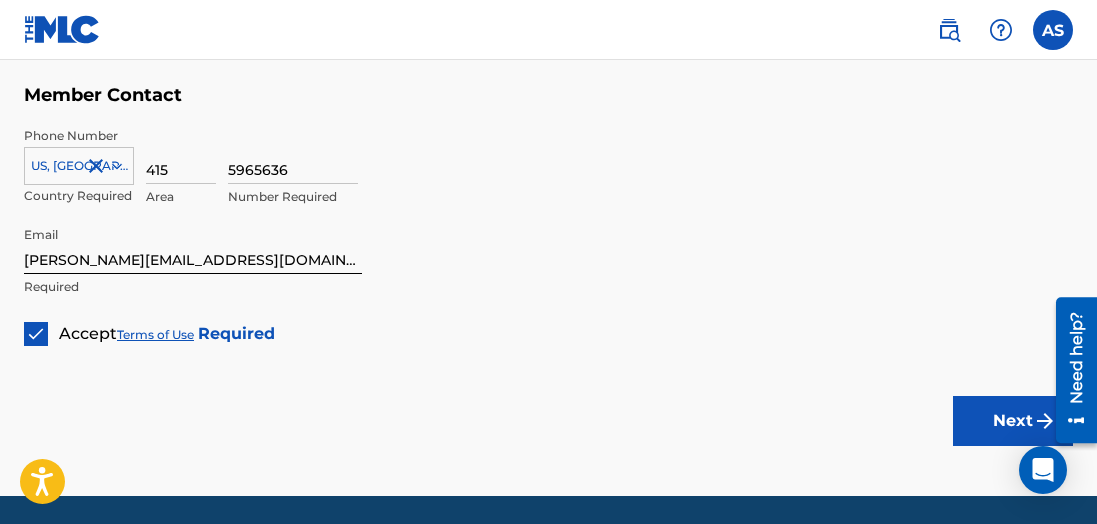 click on "Next" at bounding box center [1013, 421] 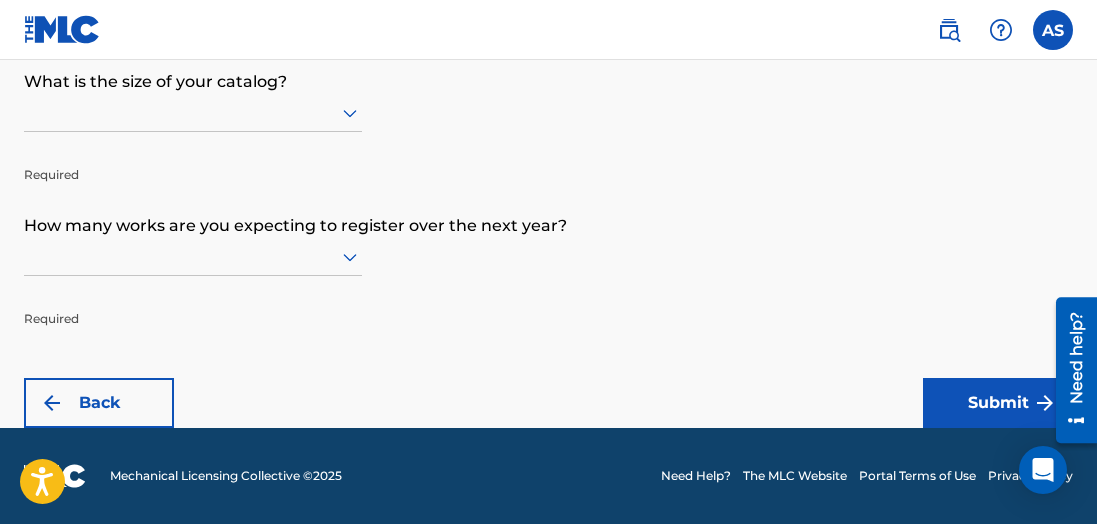 scroll, scrollTop: 0, scrollLeft: 0, axis: both 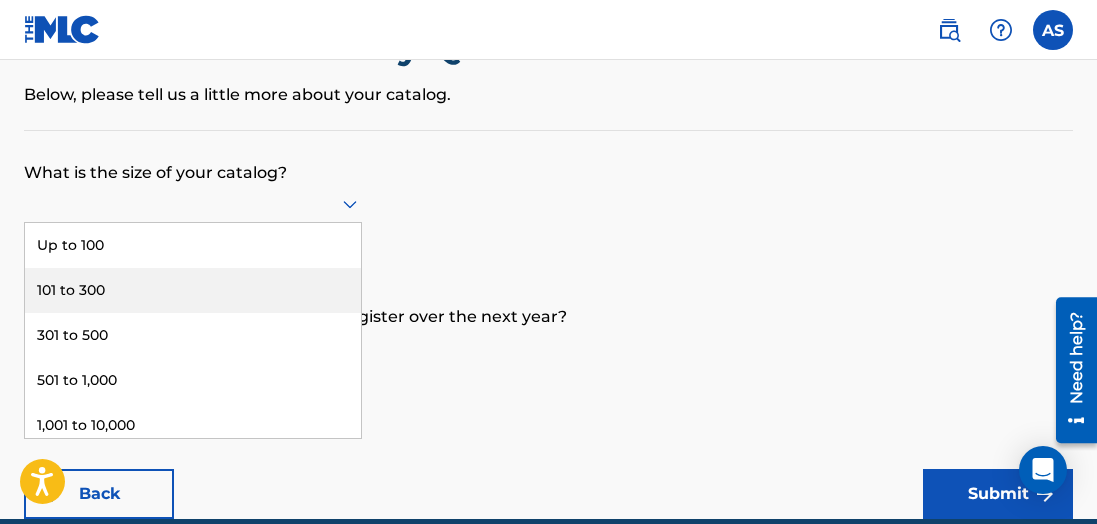 click on "101 to 300, 2 of 9. 9 results available. Use Up and Down to choose options, press Enter to select the currently focused option, press Escape to exit the menu, press Tab to select the option and exit the menu. Up to 100 101 to 300 301 to 500 501 to 1,000 1,001 to 10,000 10,001 to 100,000 100,001 to 300,000 301,000 to 500,000 Over 500,000" at bounding box center (193, 204) 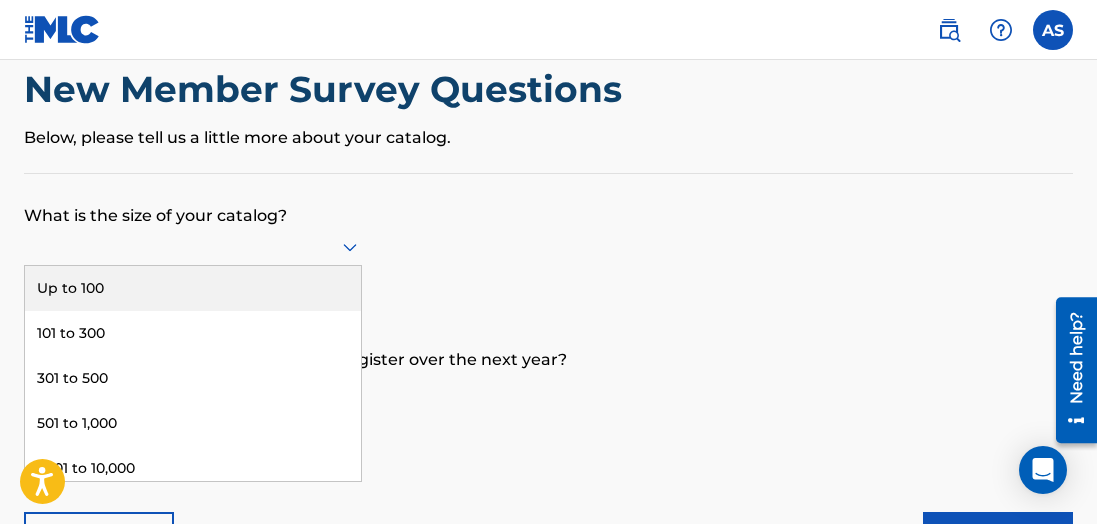 scroll, scrollTop: 53, scrollLeft: 0, axis: vertical 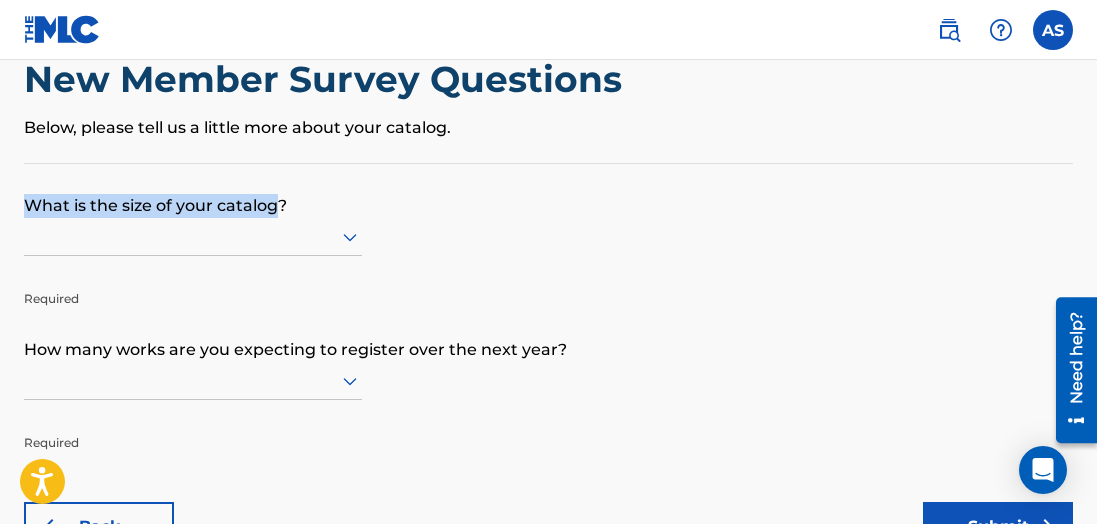 drag, startPoint x: 24, startPoint y: 206, endPoint x: 275, endPoint y: 215, distance: 251.1613 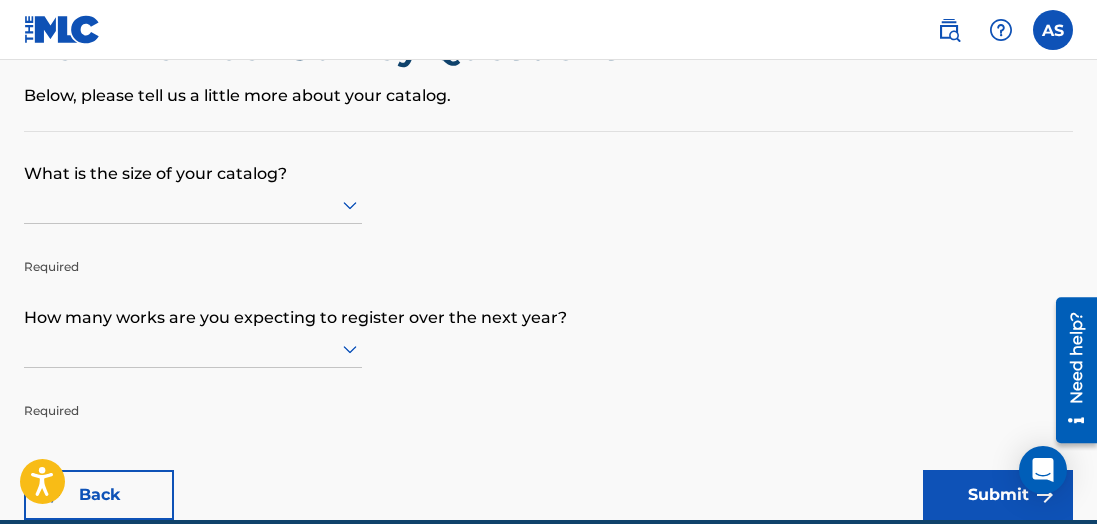 click at bounding box center [193, 205] 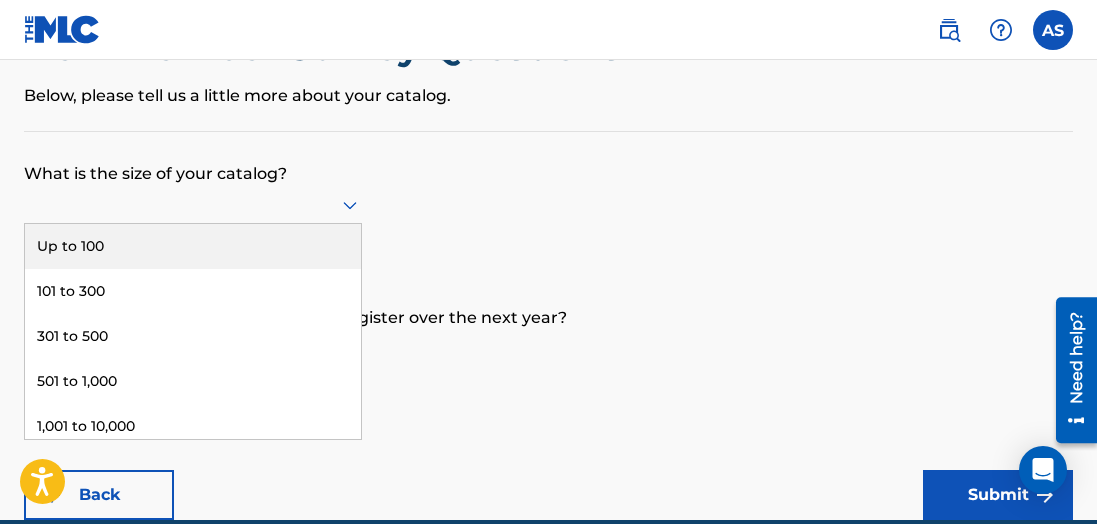 scroll, scrollTop: 86, scrollLeft: 0, axis: vertical 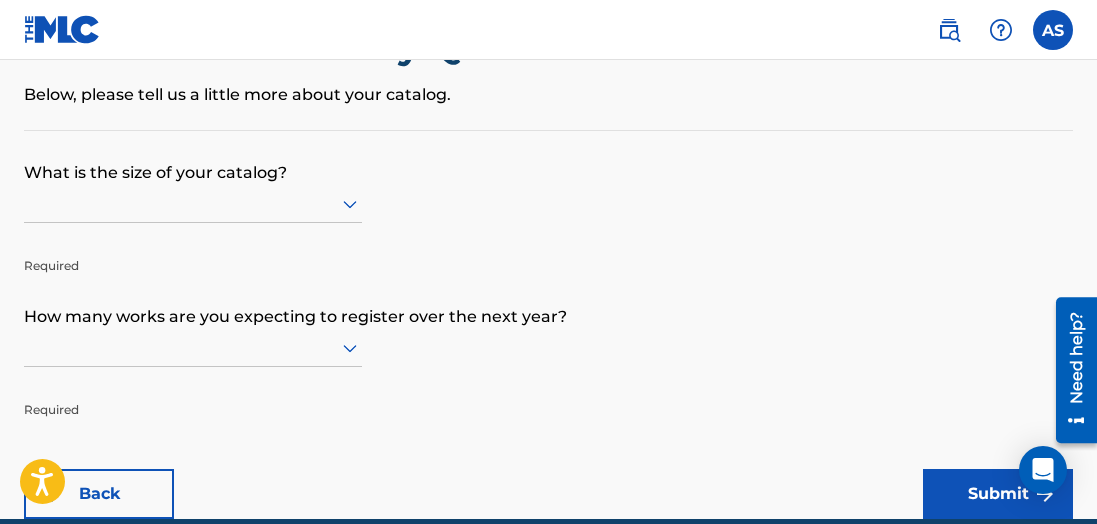 click 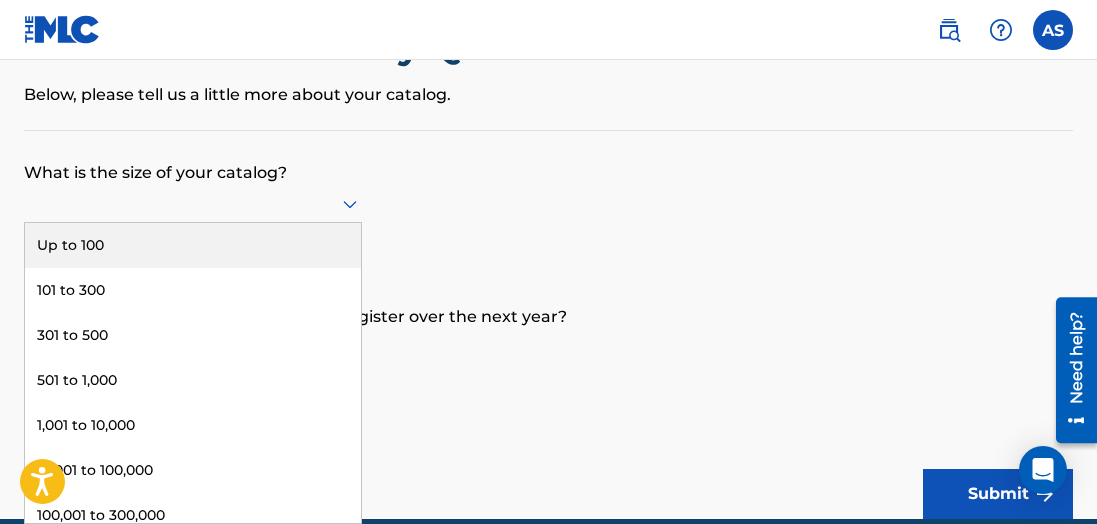 click on "Up to 100" at bounding box center (193, 245) 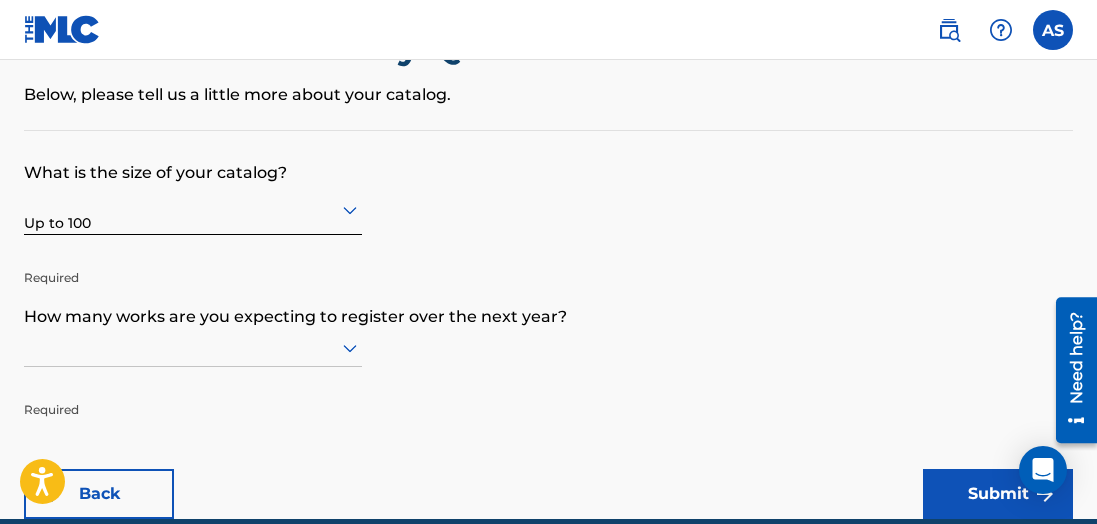 click at bounding box center [193, 348] 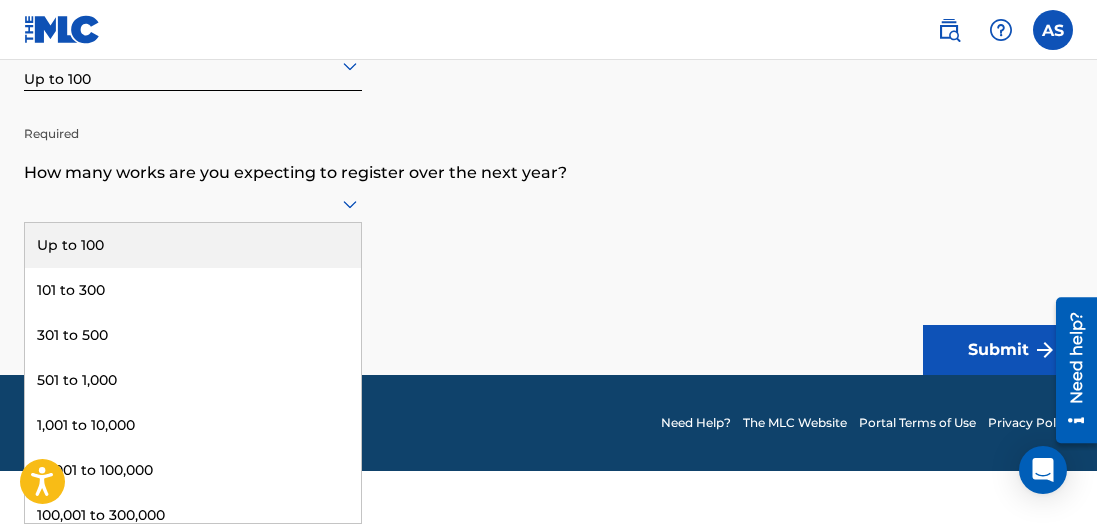 click on "Up to 100" at bounding box center [193, 245] 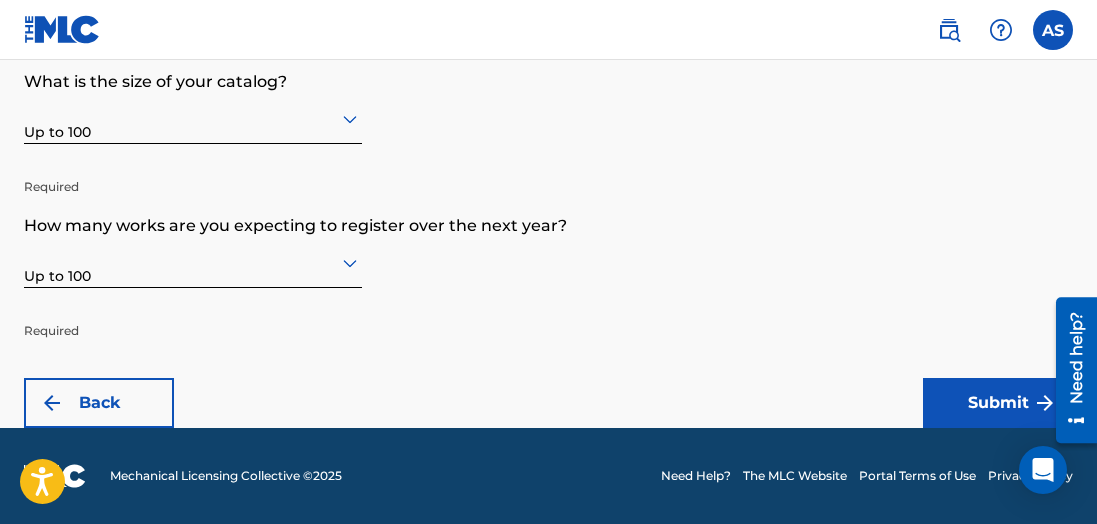 scroll, scrollTop: 177, scrollLeft: 0, axis: vertical 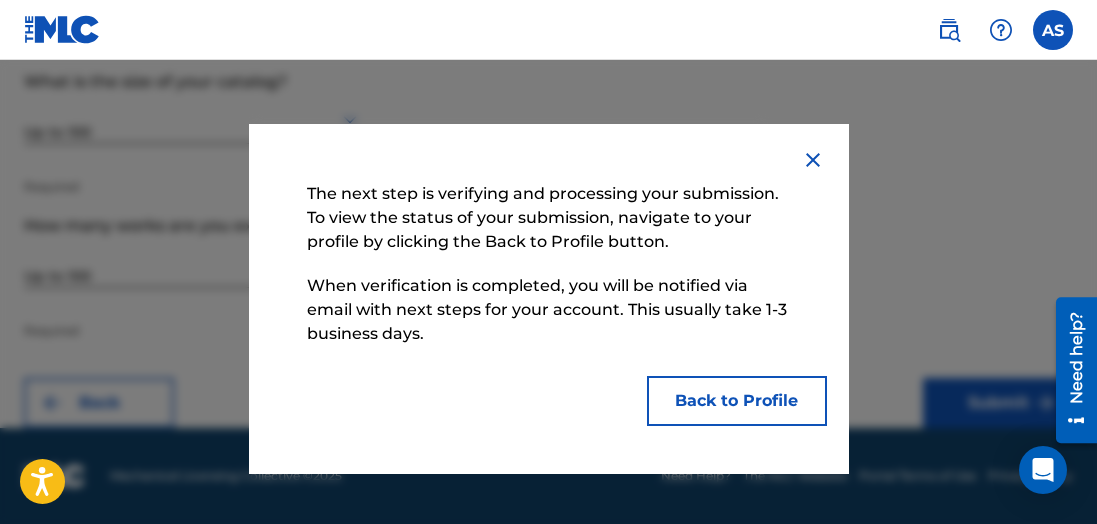 click on "Back to Profile" at bounding box center (737, 401) 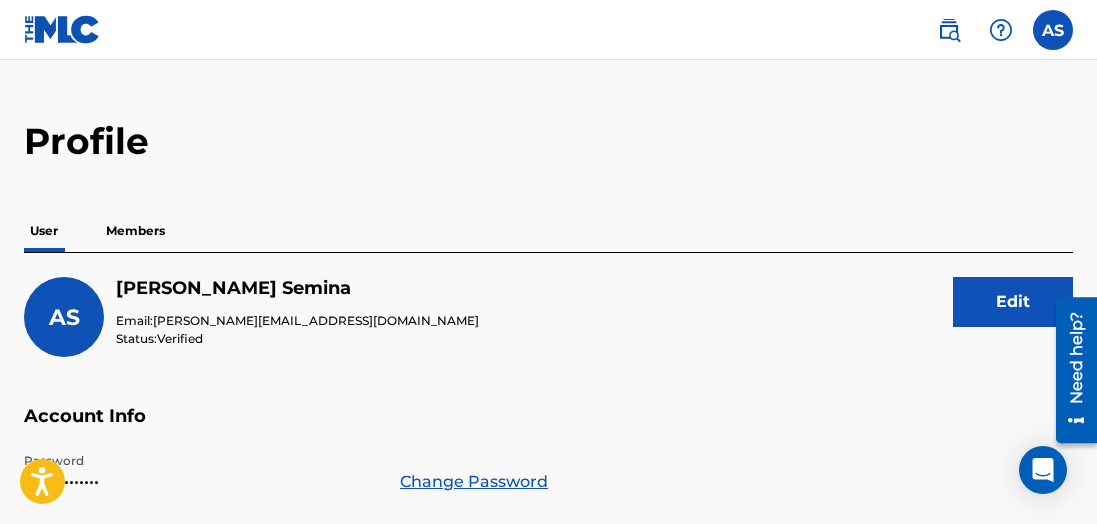 scroll, scrollTop: 36, scrollLeft: 0, axis: vertical 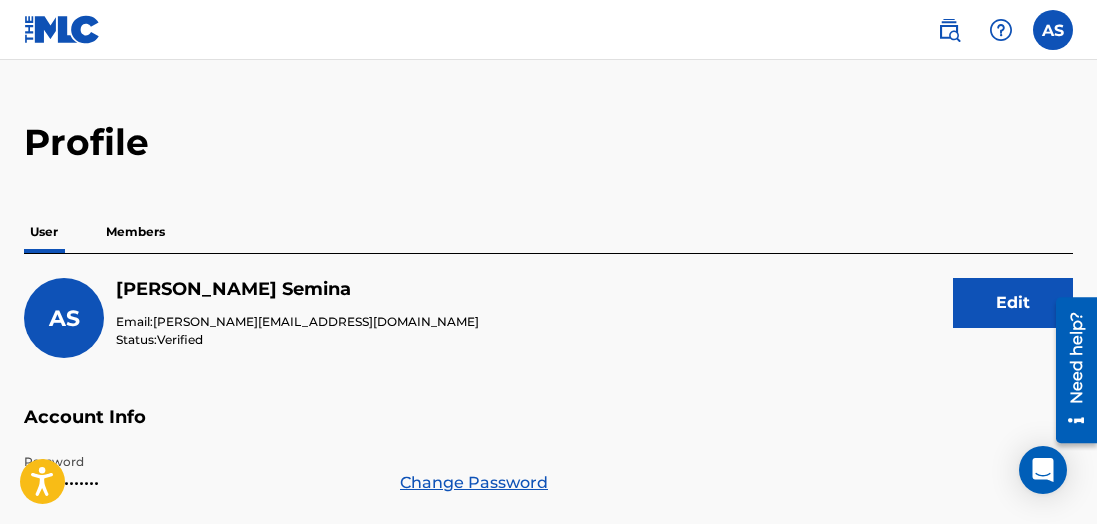 click on "Members" at bounding box center (135, 232) 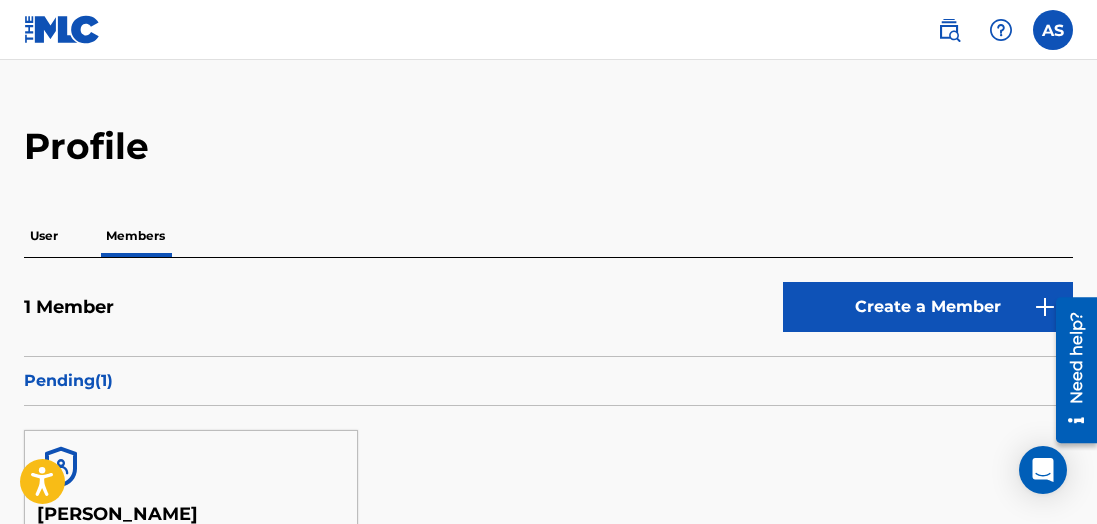 scroll, scrollTop: 0, scrollLeft: 0, axis: both 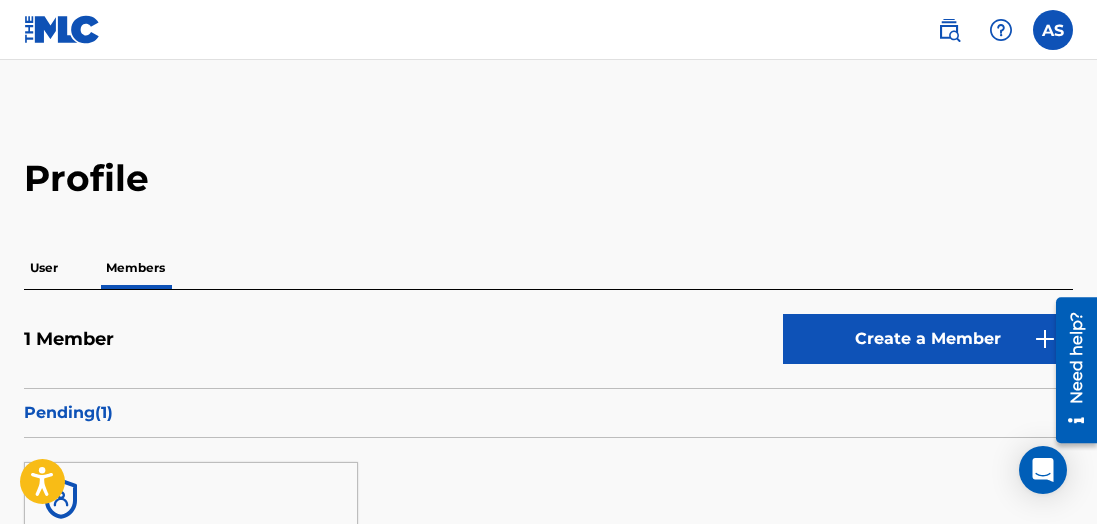 click on "Create a Member" at bounding box center [928, 339] 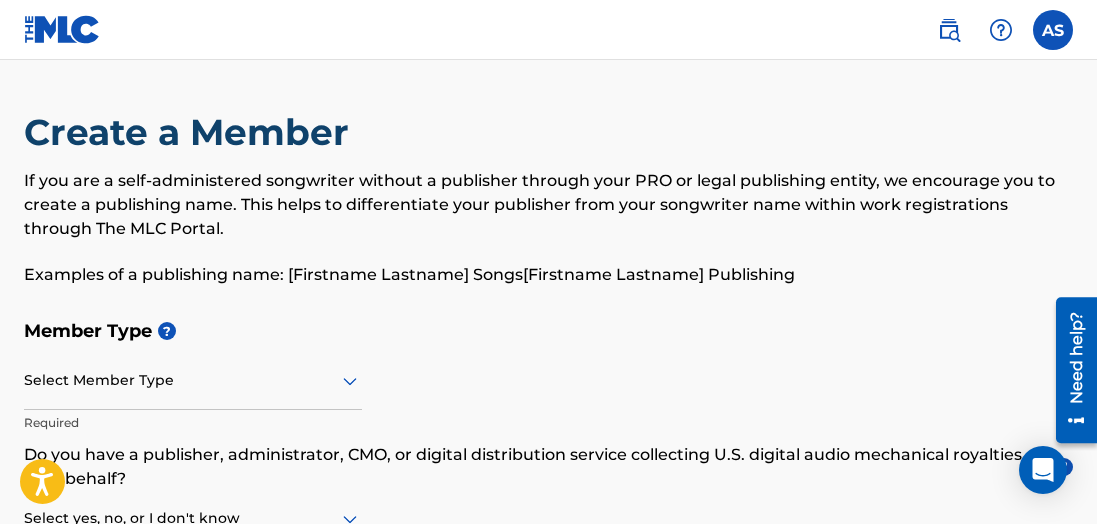 scroll, scrollTop: 111, scrollLeft: 0, axis: vertical 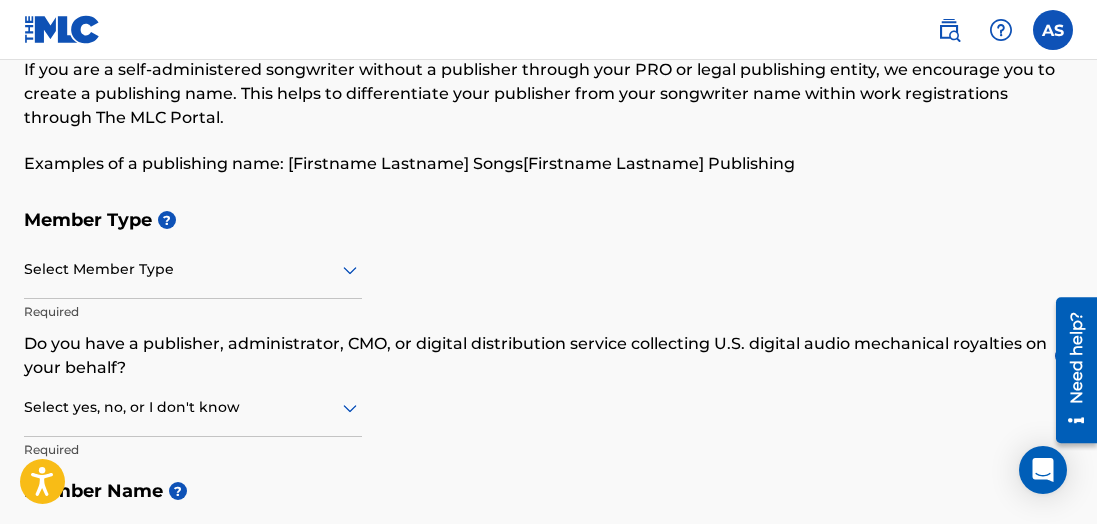 click on "Select Member Type" at bounding box center (193, 270) 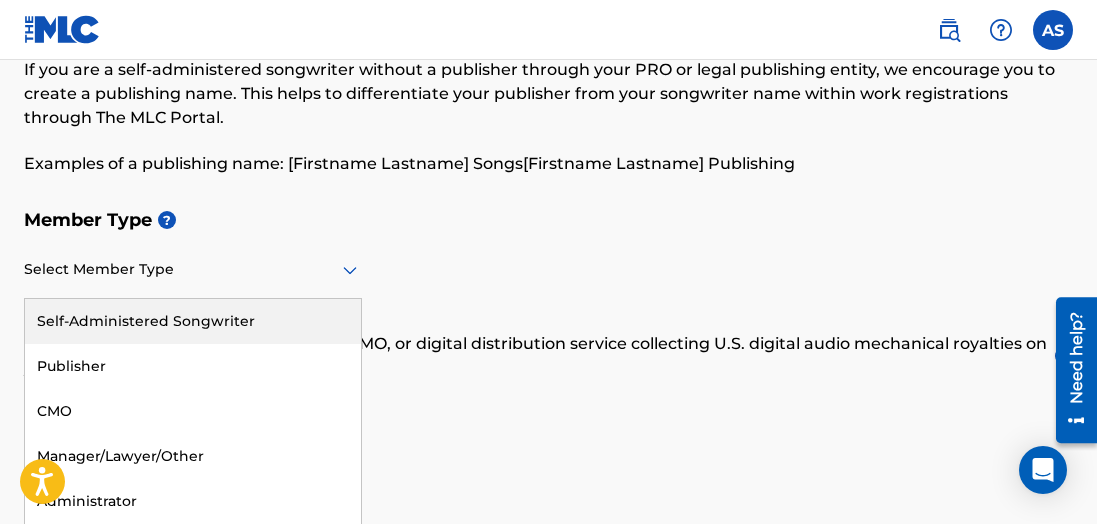 click on "Self-Administered Songwriter" at bounding box center [193, 321] 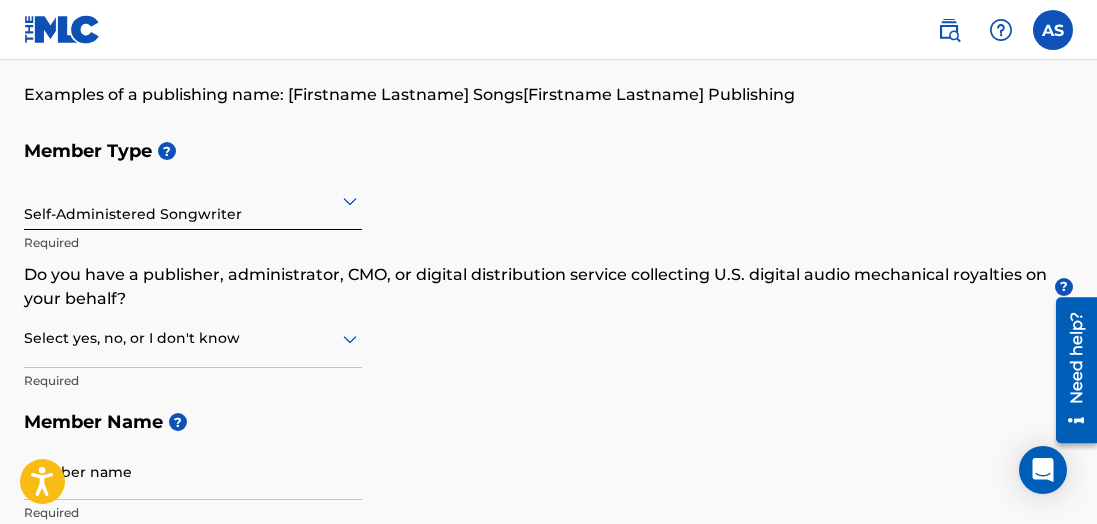 scroll, scrollTop: 194, scrollLeft: 0, axis: vertical 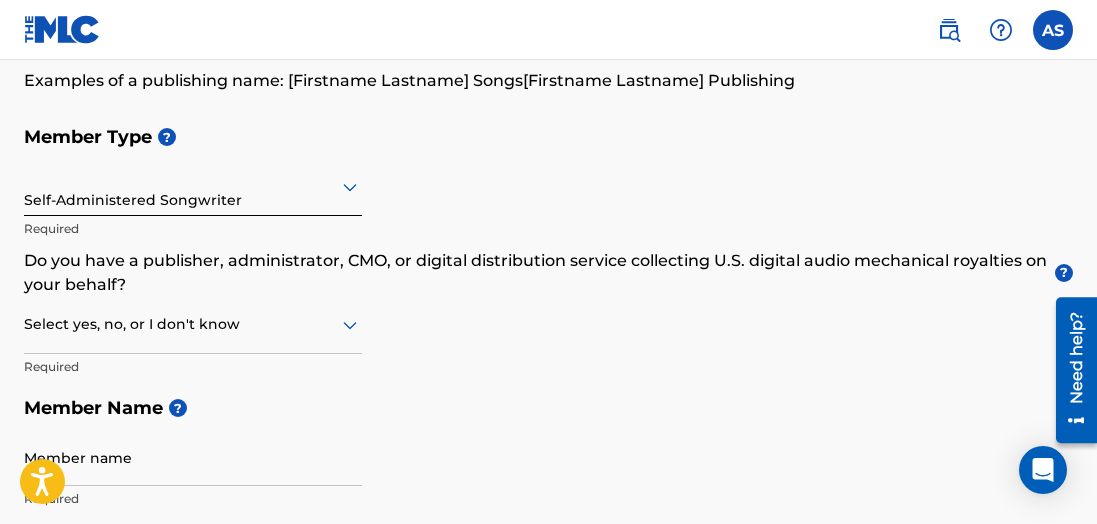 click 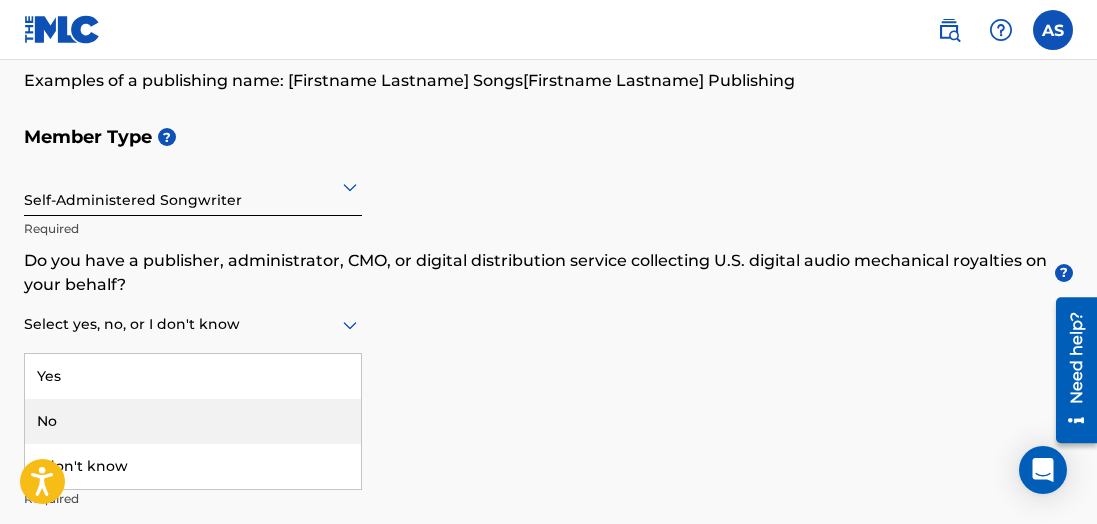 click on "No" at bounding box center [193, 421] 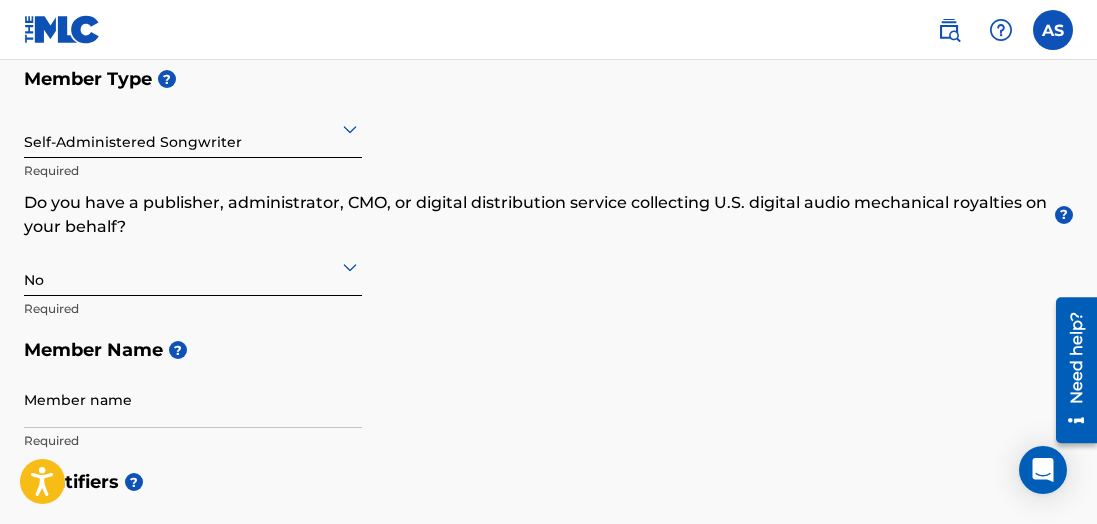 scroll, scrollTop: 284, scrollLeft: 0, axis: vertical 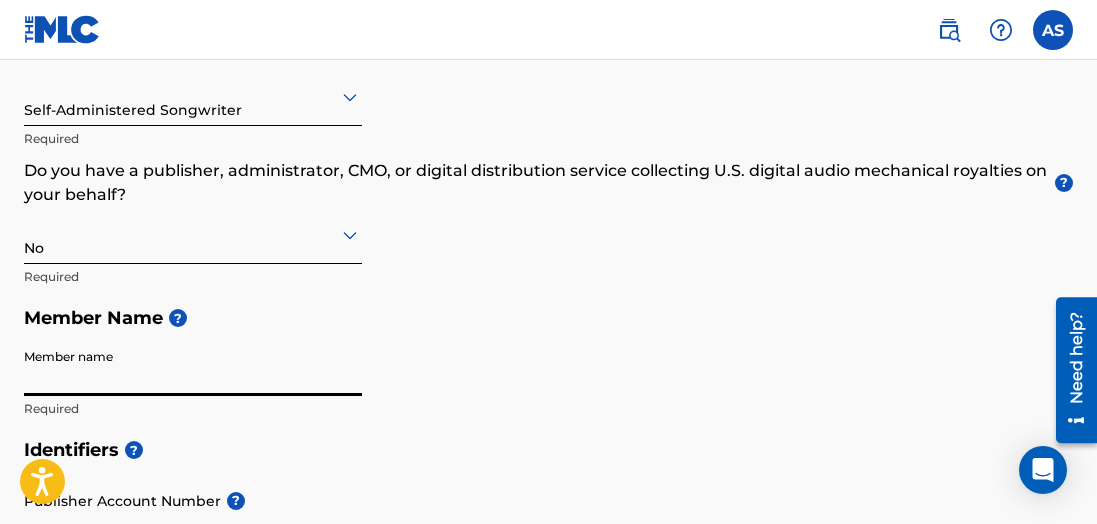 click on "Member name" at bounding box center (193, 367) 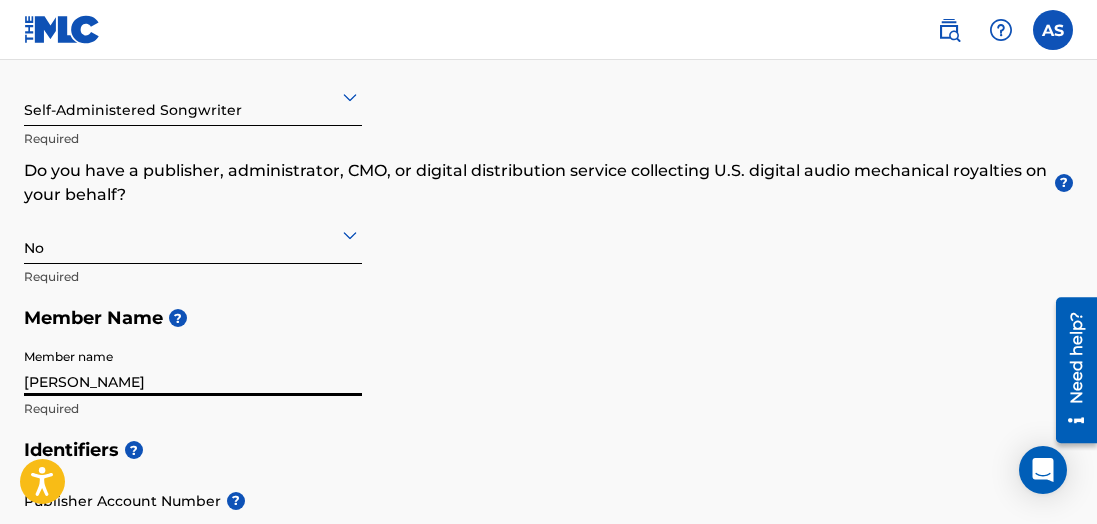 type on "[STREET_ADDRESS]" 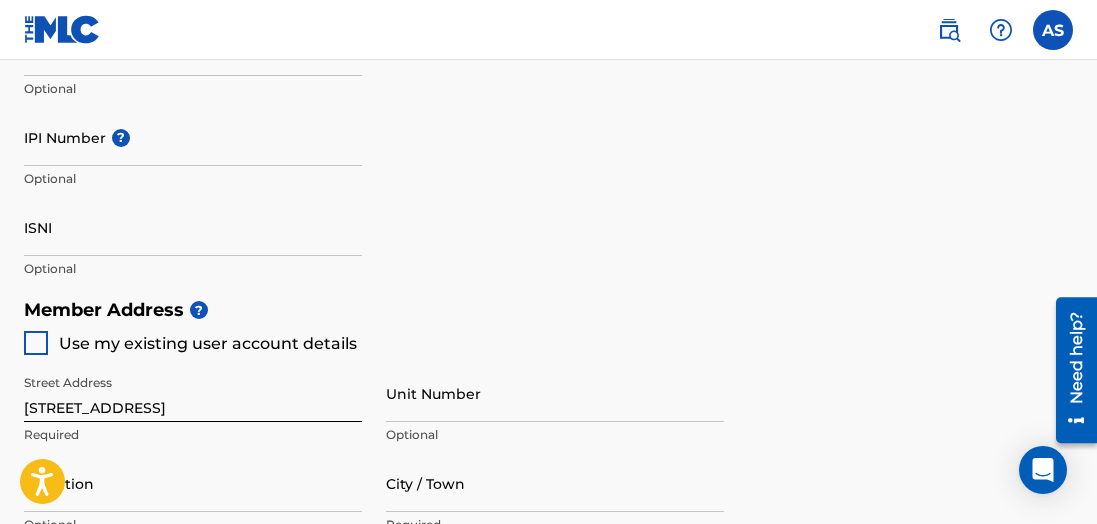 scroll, scrollTop: 755, scrollLeft: 0, axis: vertical 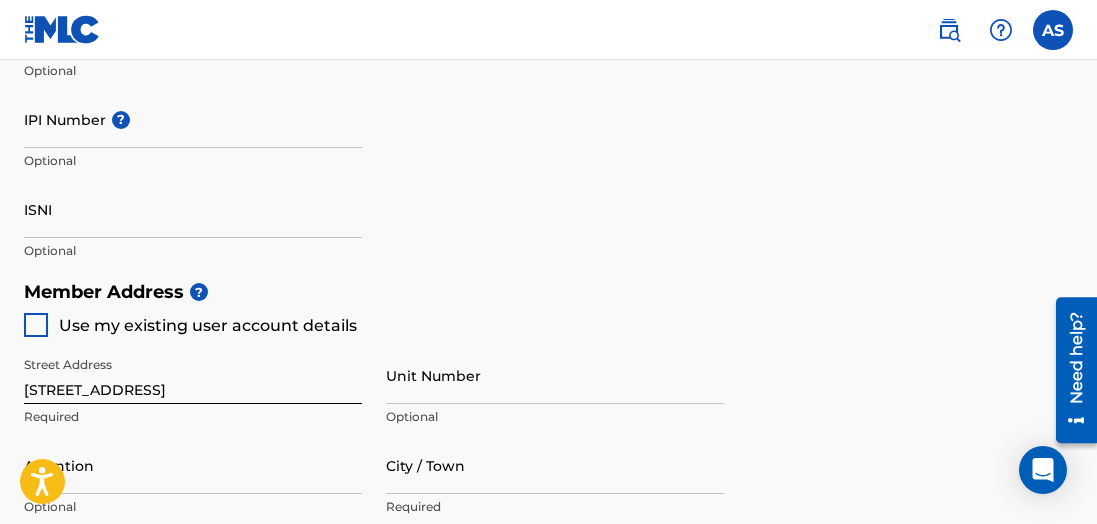click at bounding box center (36, 325) 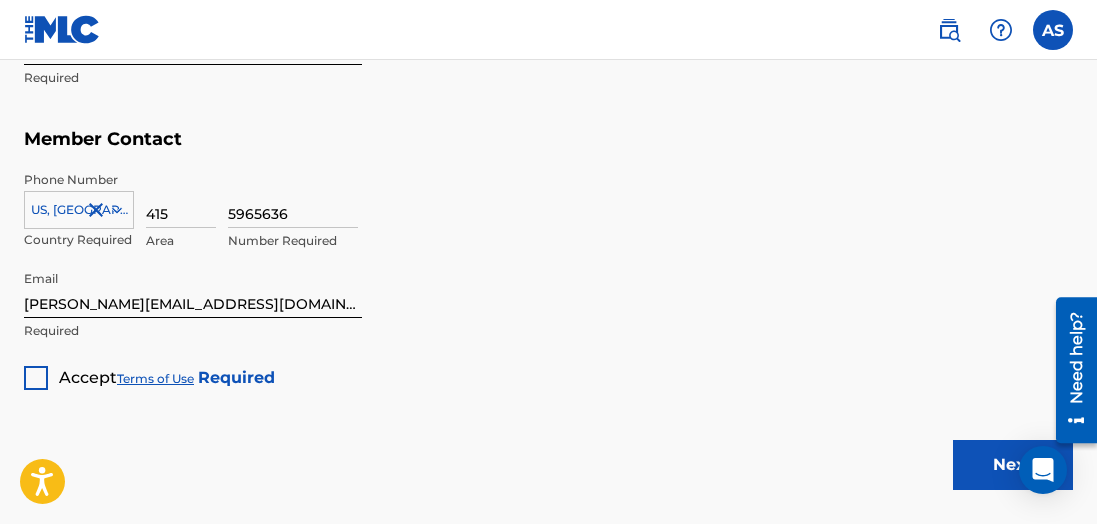 scroll, scrollTop: 1365, scrollLeft: 0, axis: vertical 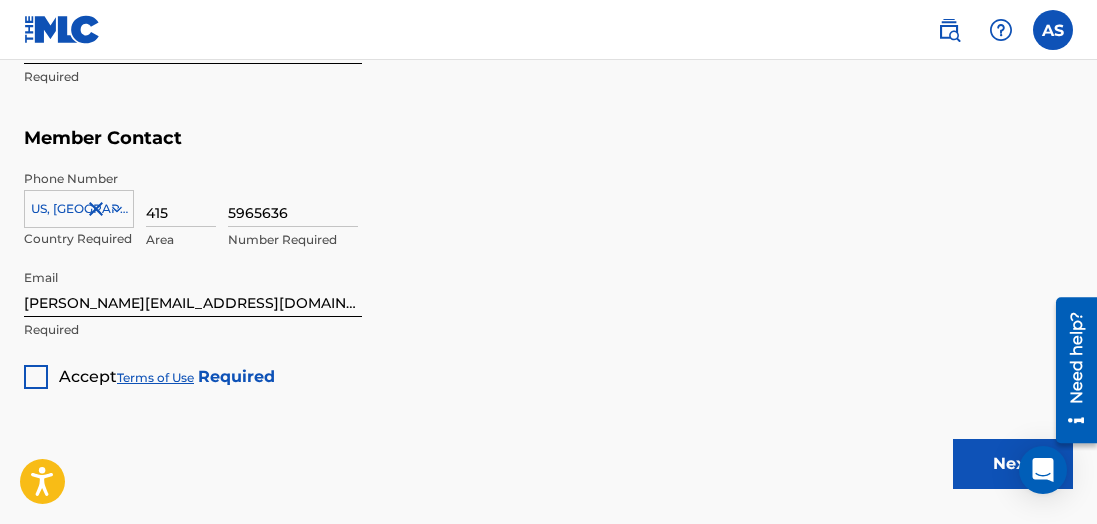 click at bounding box center (36, 377) 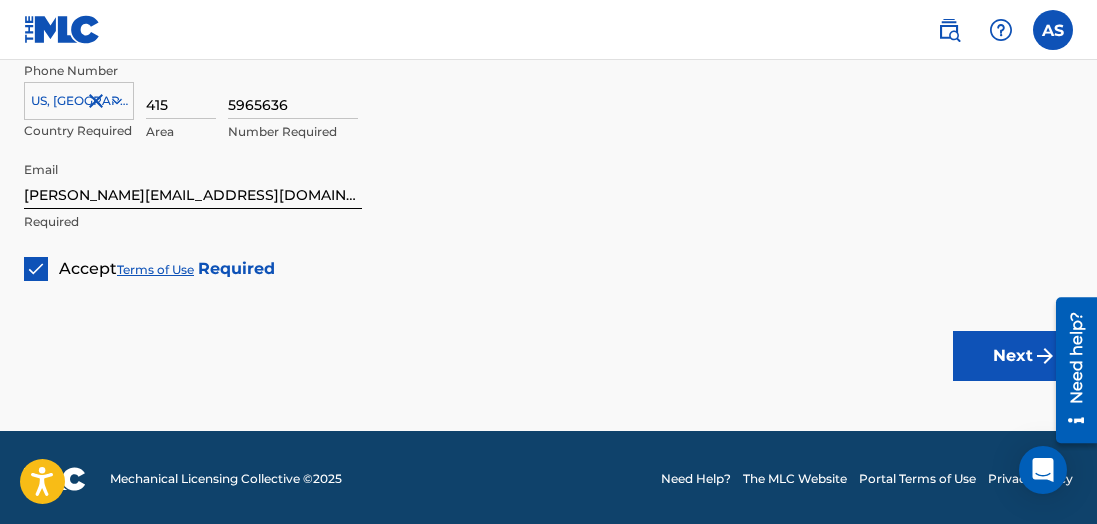 scroll, scrollTop: 1475, scrollLeft: 0, axis: vertical 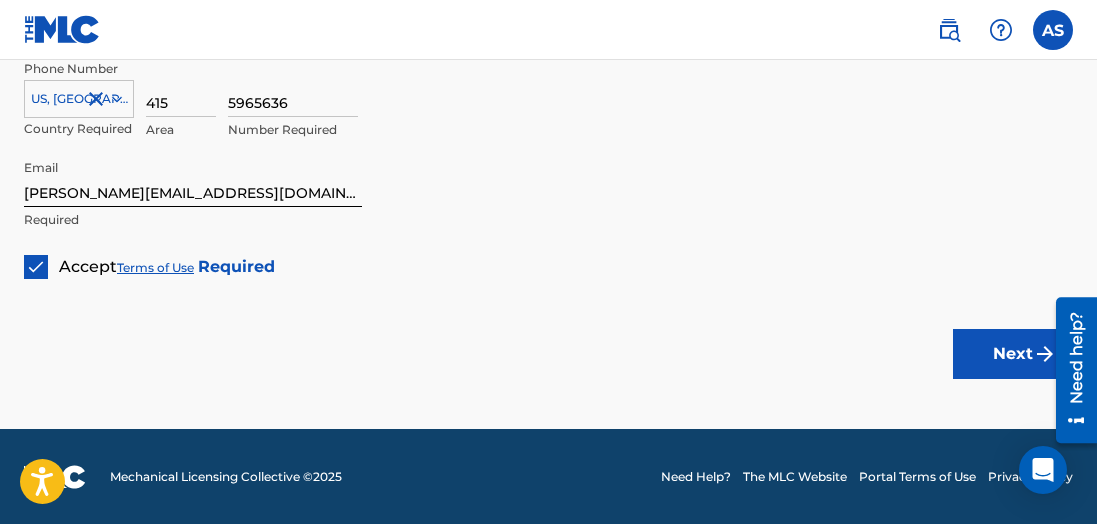 click on "Next" at bounding box center [1013, 354] 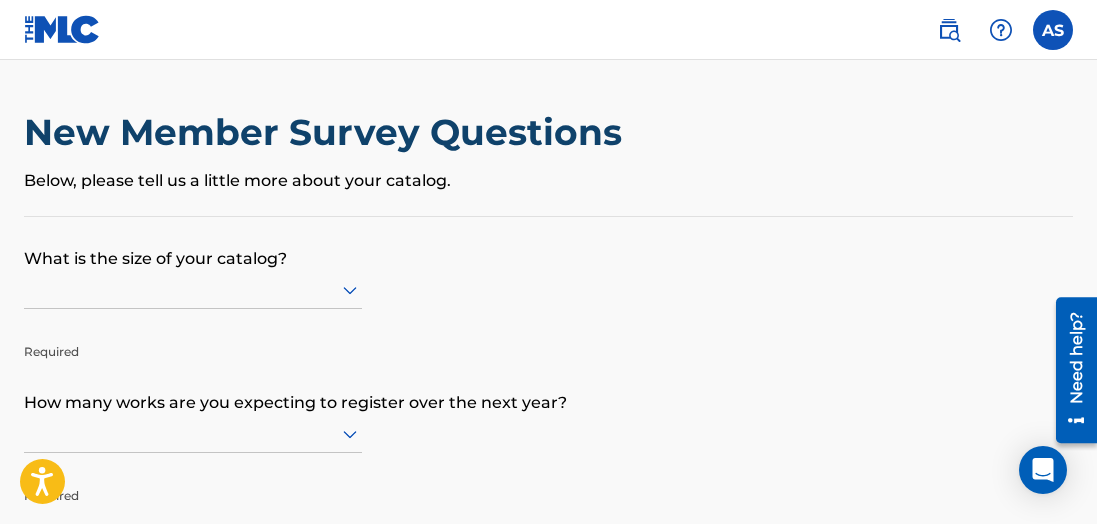 click at bounding box center [193, 290] 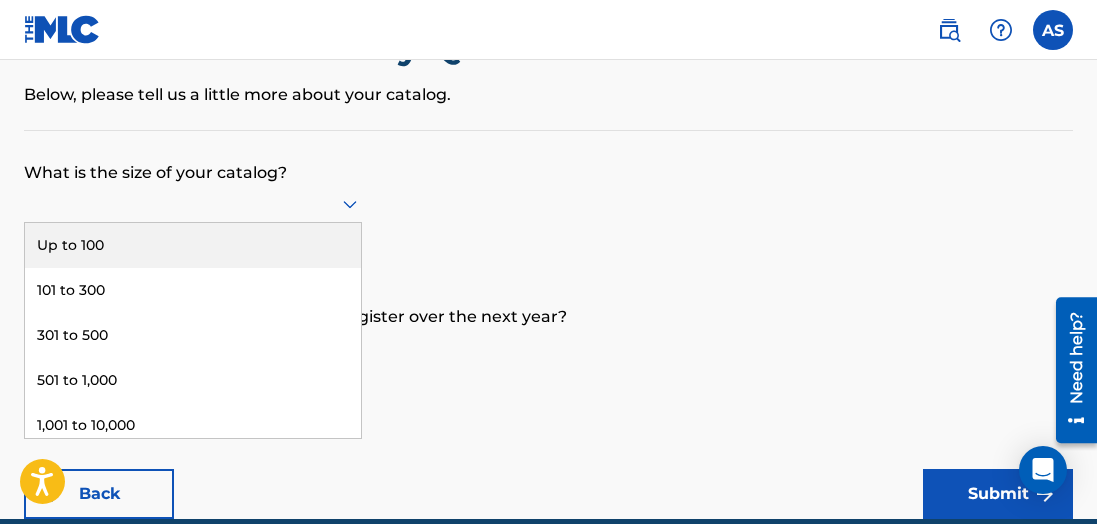 click on "Up to 100" at bounding box center [193, 245] 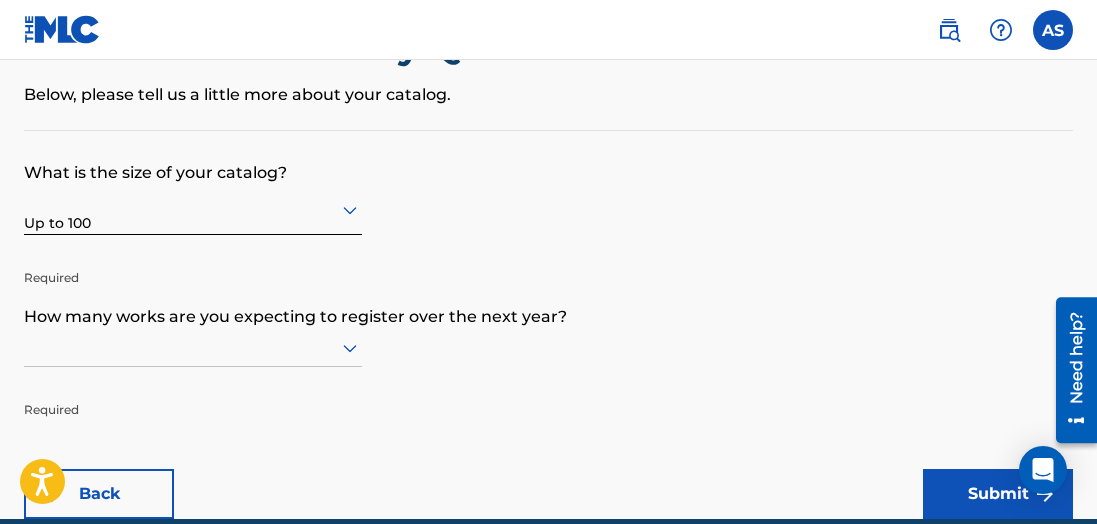 click on "What is the size of your catalog? Up to 100 Required How many works are you expecting to register over the next year? Required Back Submit" at bounding box center [548, 325] 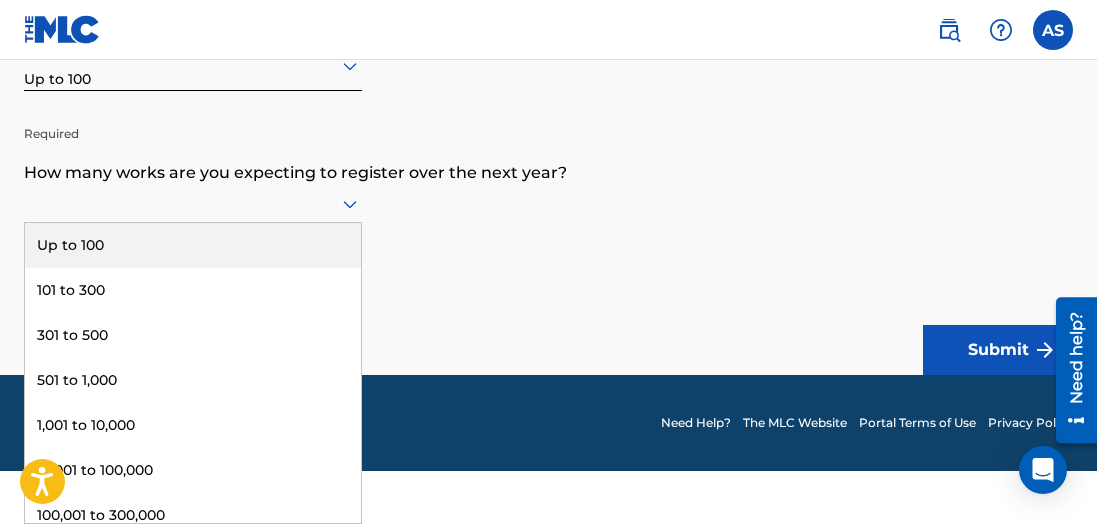 click on "Up to 100" at bounding box center (193, 245) 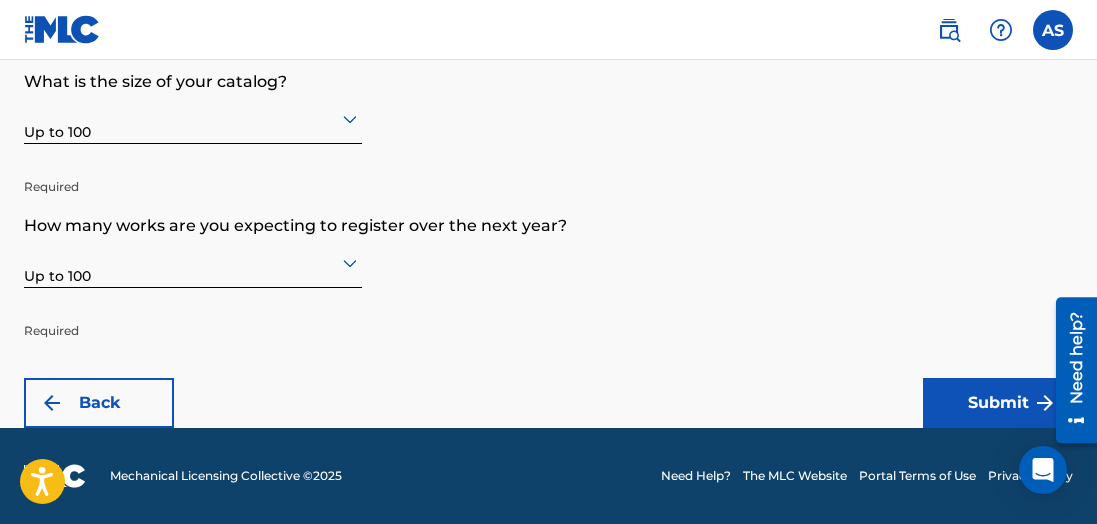 click on "Submit" at bounding box center [998, 403] 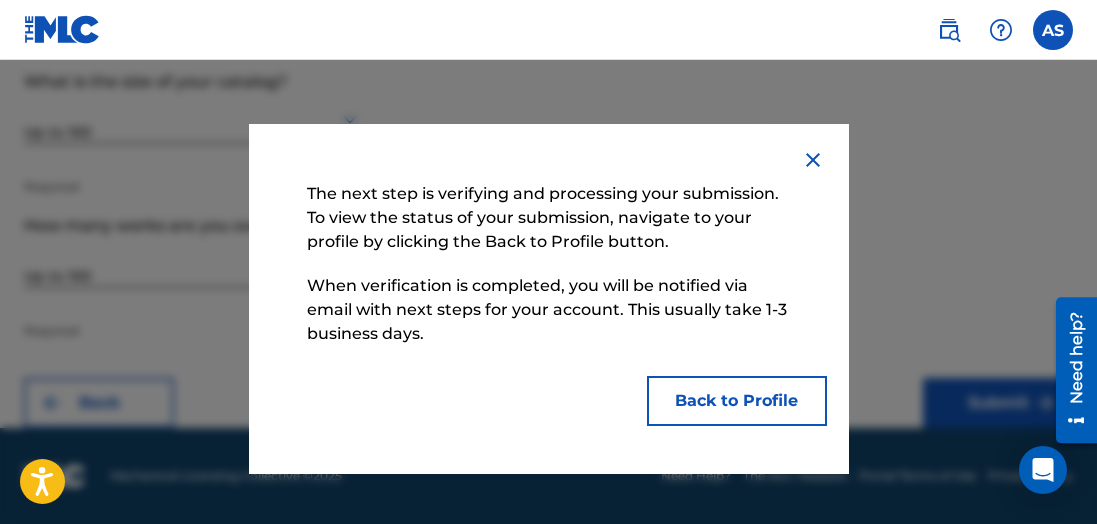 click at bounding box center (813, 160) 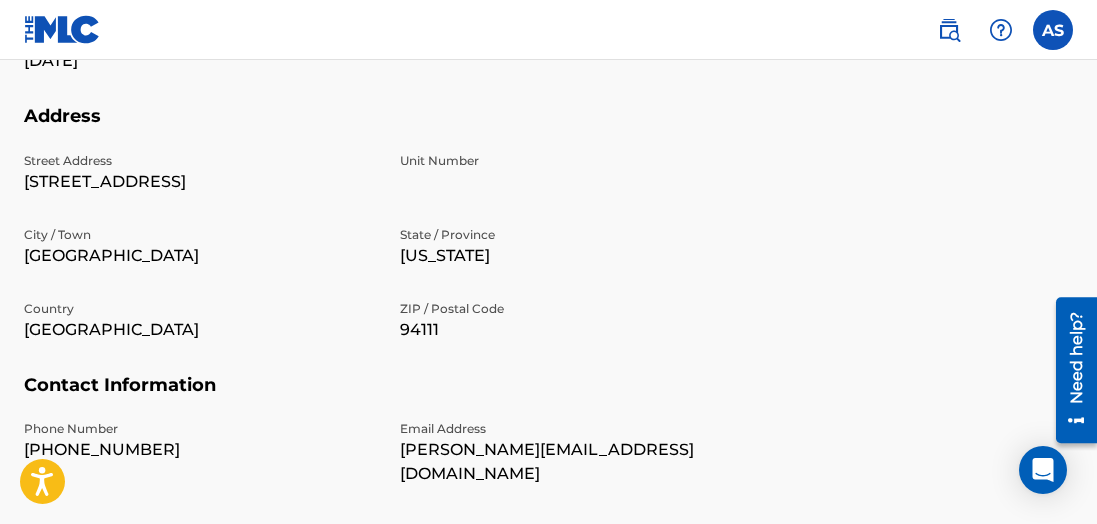scroll, scrollTop: 822, scrollLeft: 0, axis: vertical 